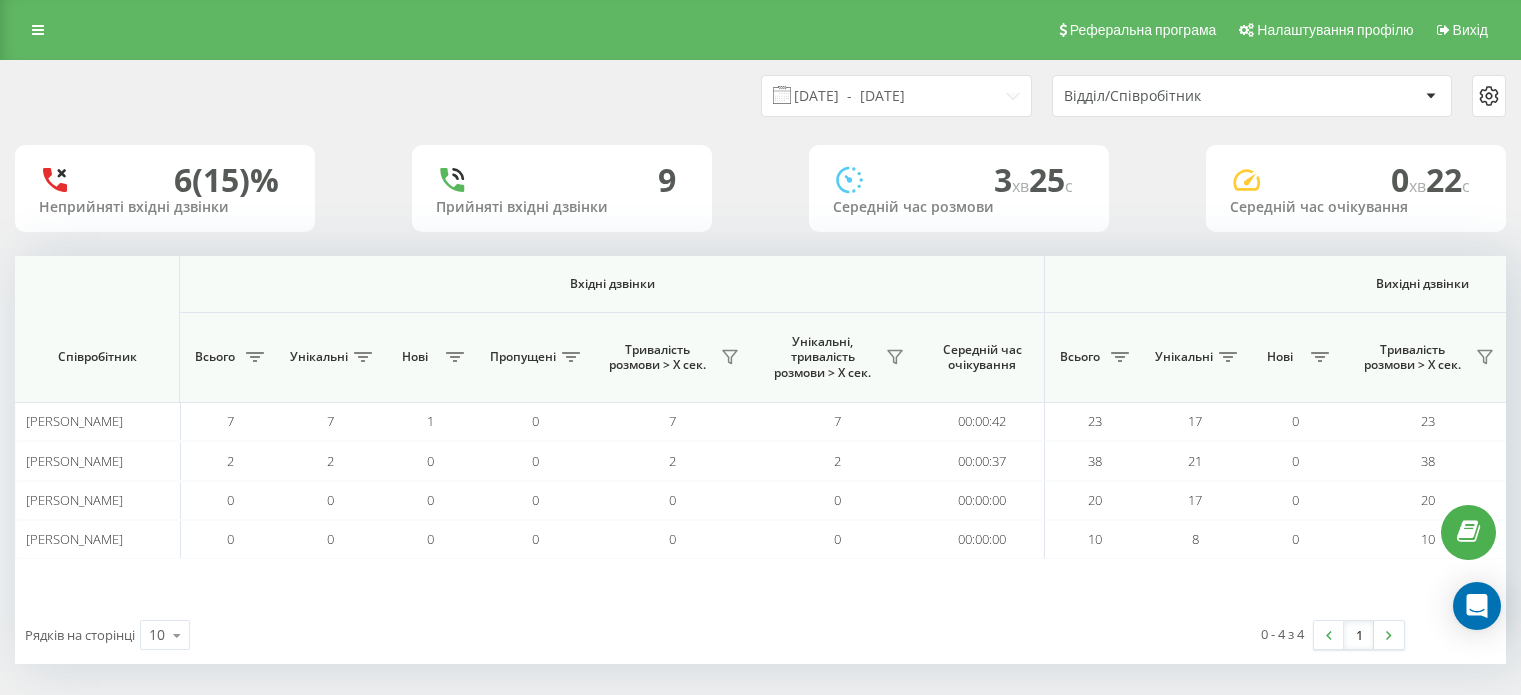 scroll, scrollTop: 0, scrollLeft: 0, axis: both 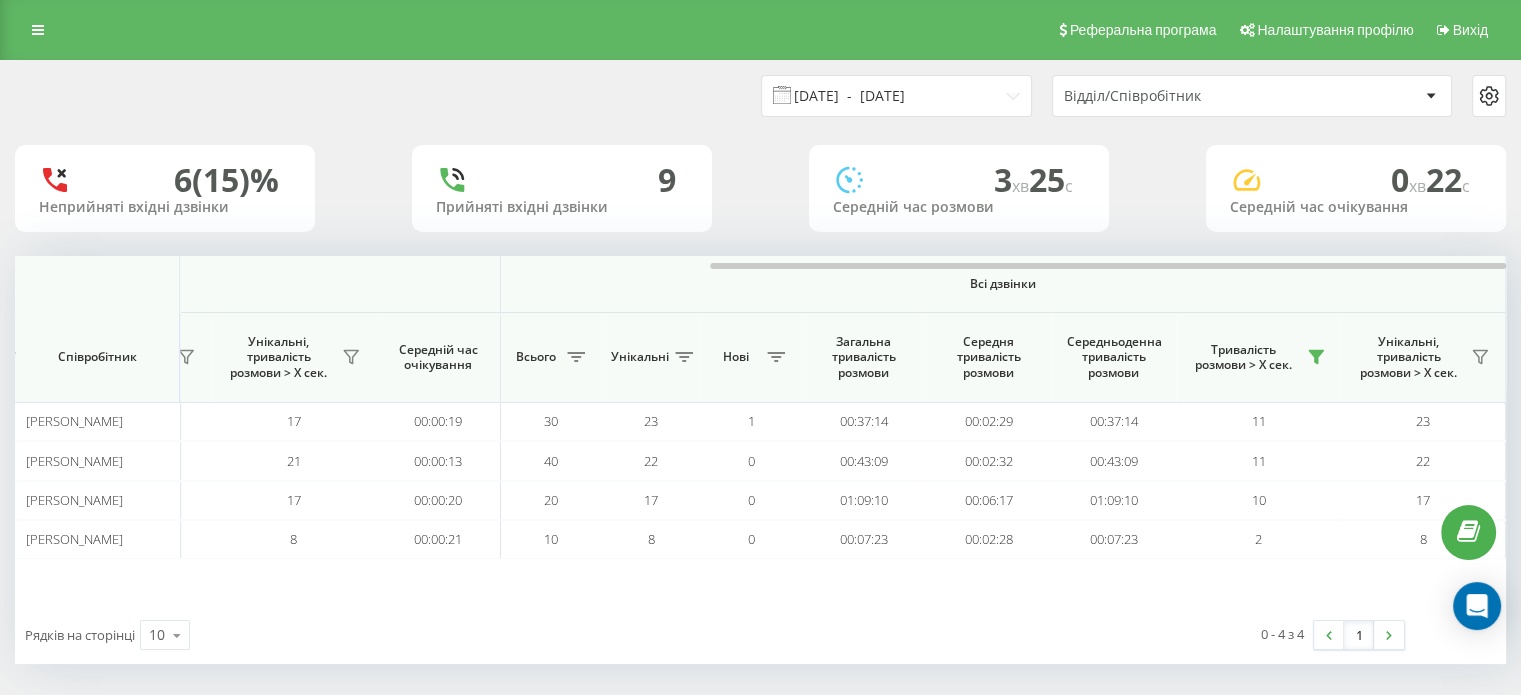 click on "11.07.2025  -  11.07.2025" at bounding box center [896, 96] 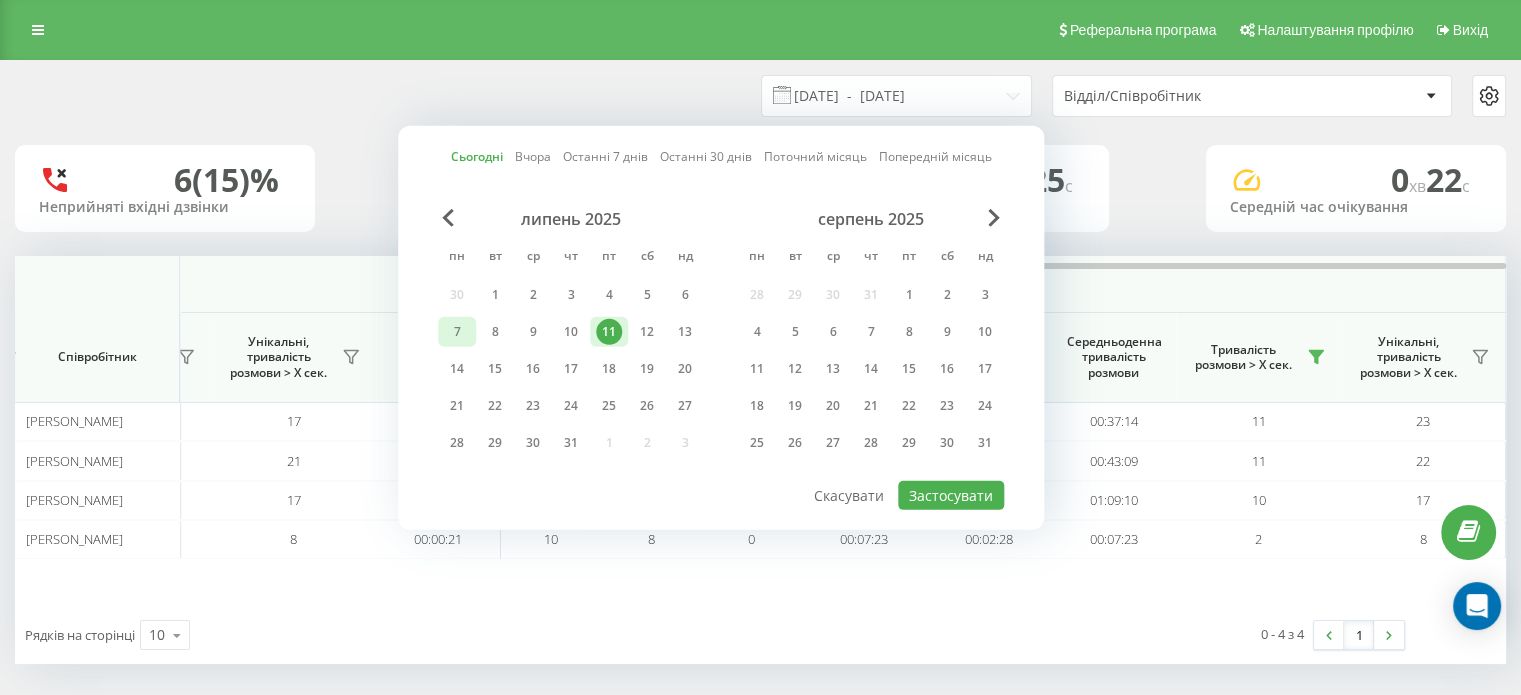 click on "7" at bounding box center (457, 332) 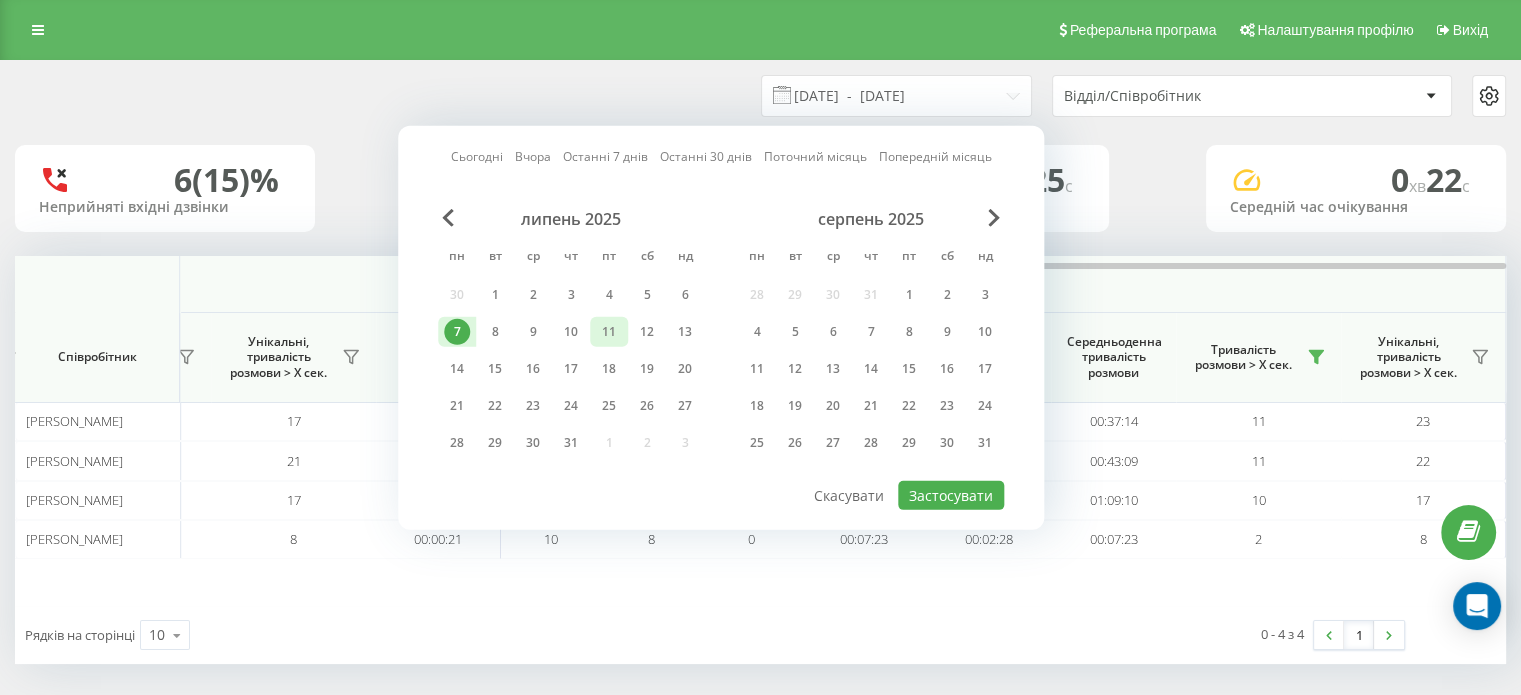 click on "11" at bounding box center (609, 332) 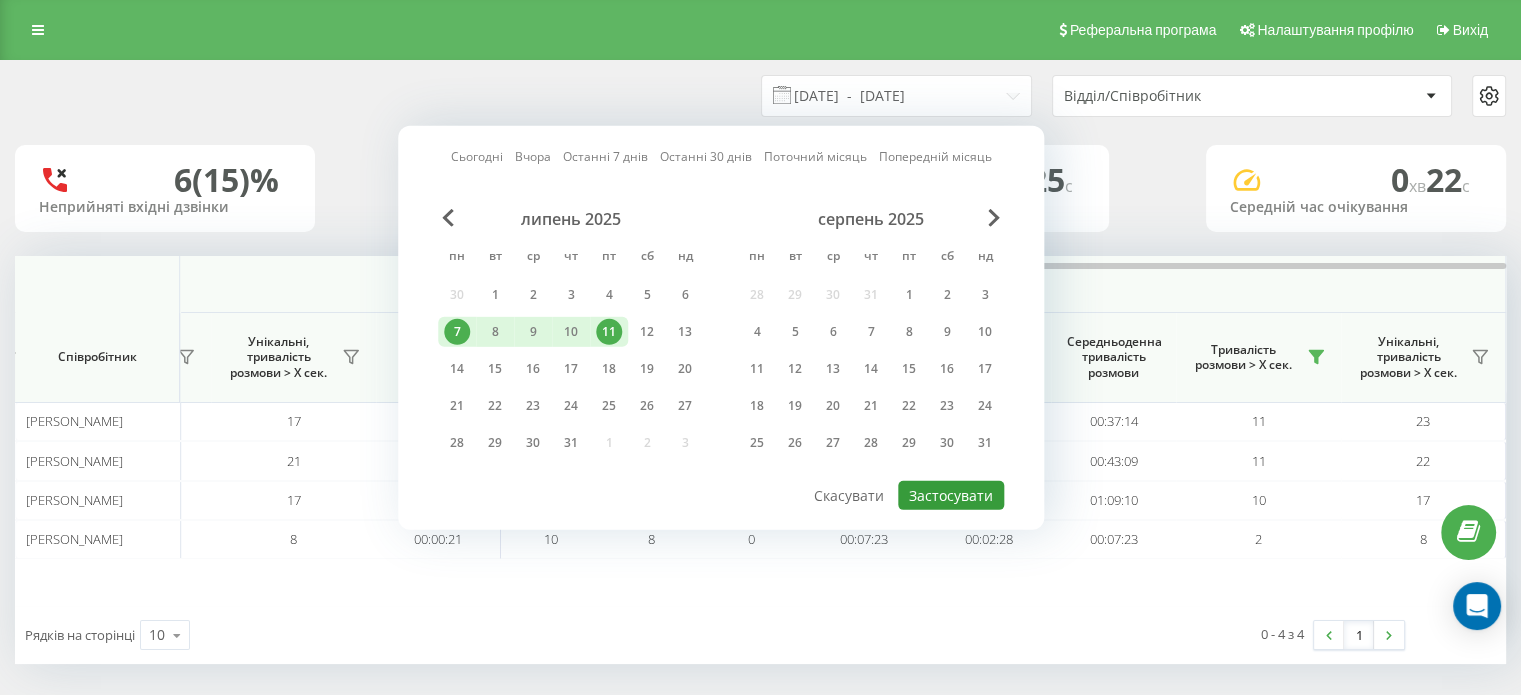 click on "Застосувати" at bounding box center [951, 495] 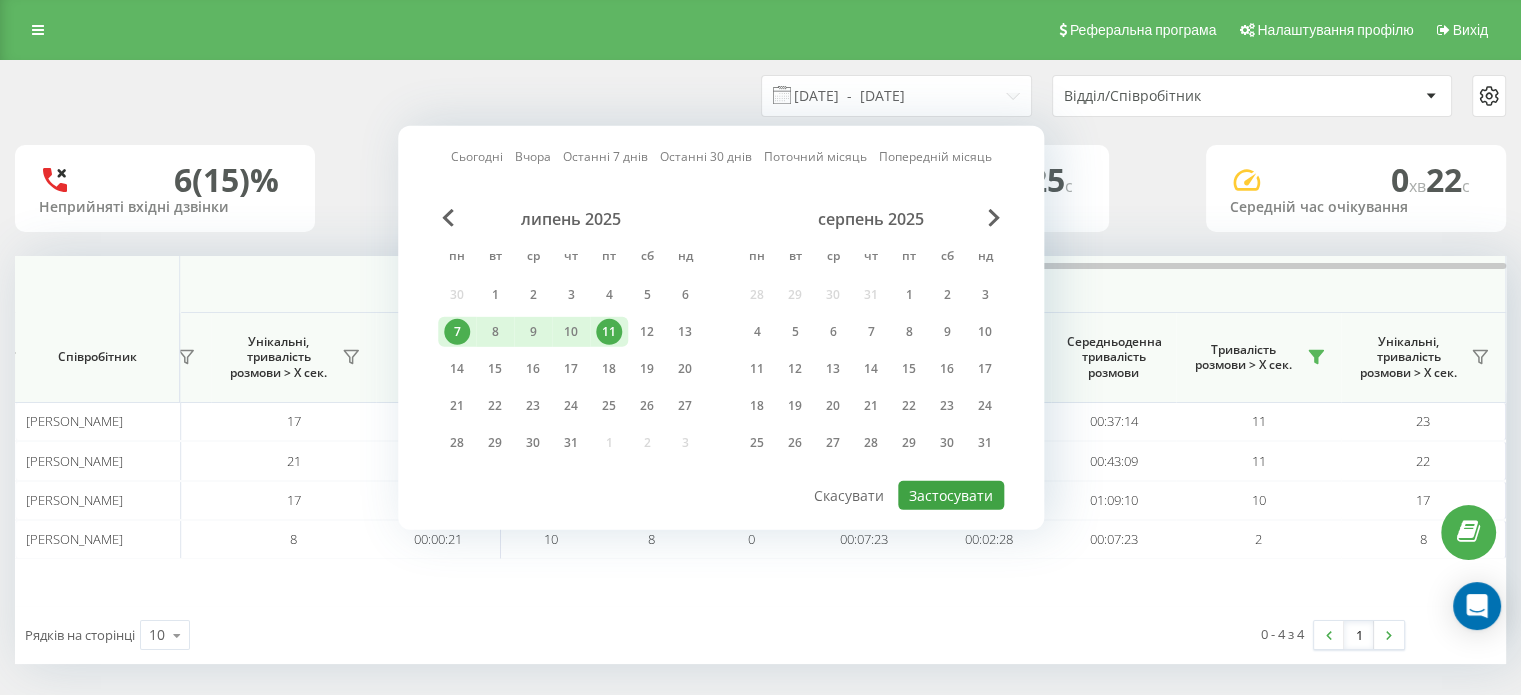 type on "[DATE]  -  [DATE]" 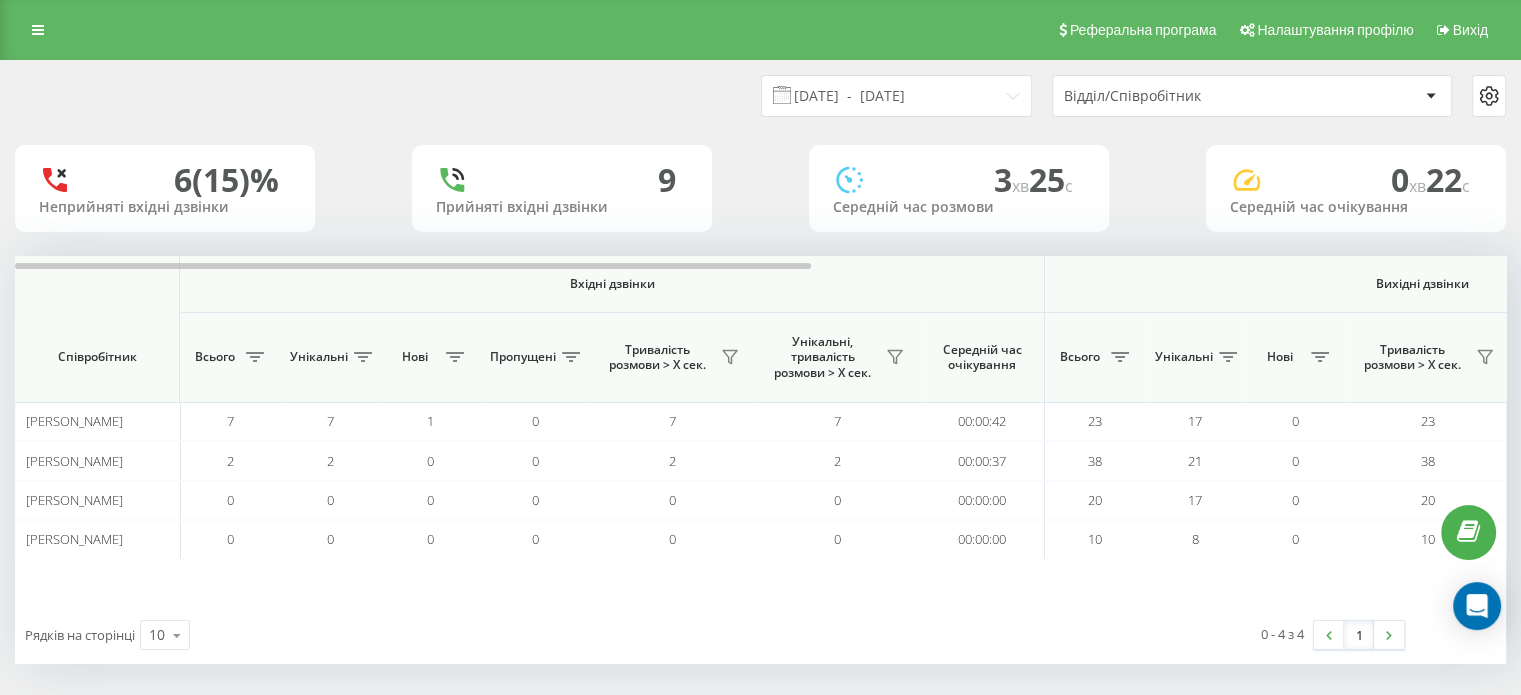 click on "Відділ/Співробітник" at bounding box center [1183, 96] 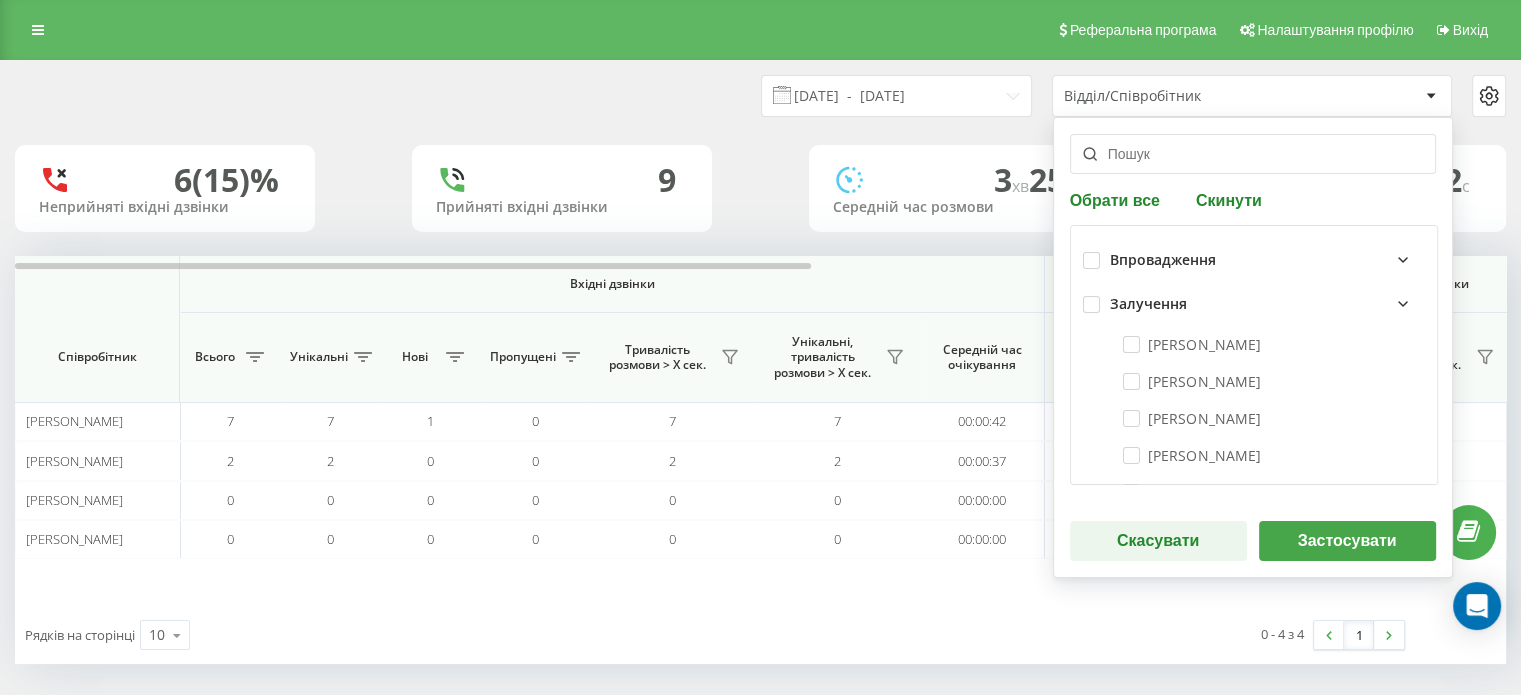 scroll, scrollTop: 200, scrollLeft: 0, axis: vertical 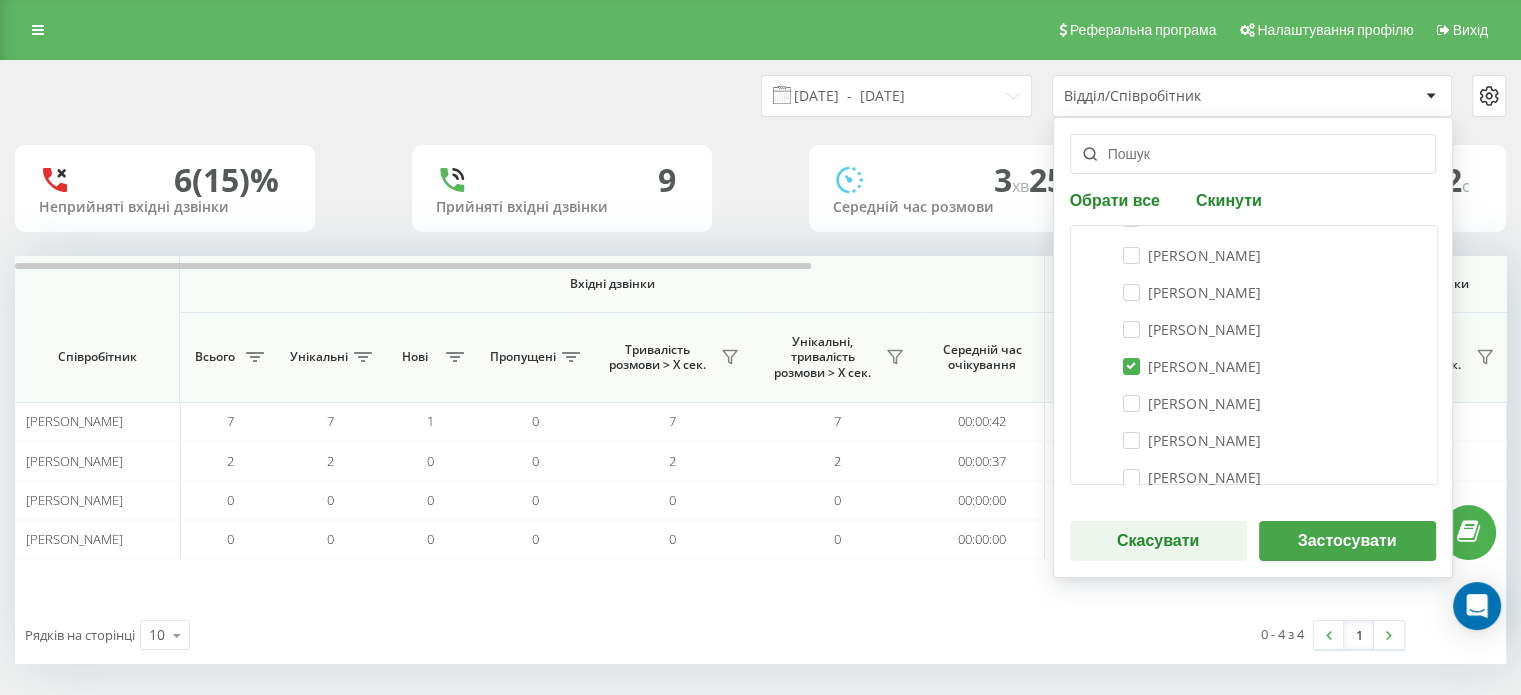 click on "Скинути" at bounding box center (1229, 199) 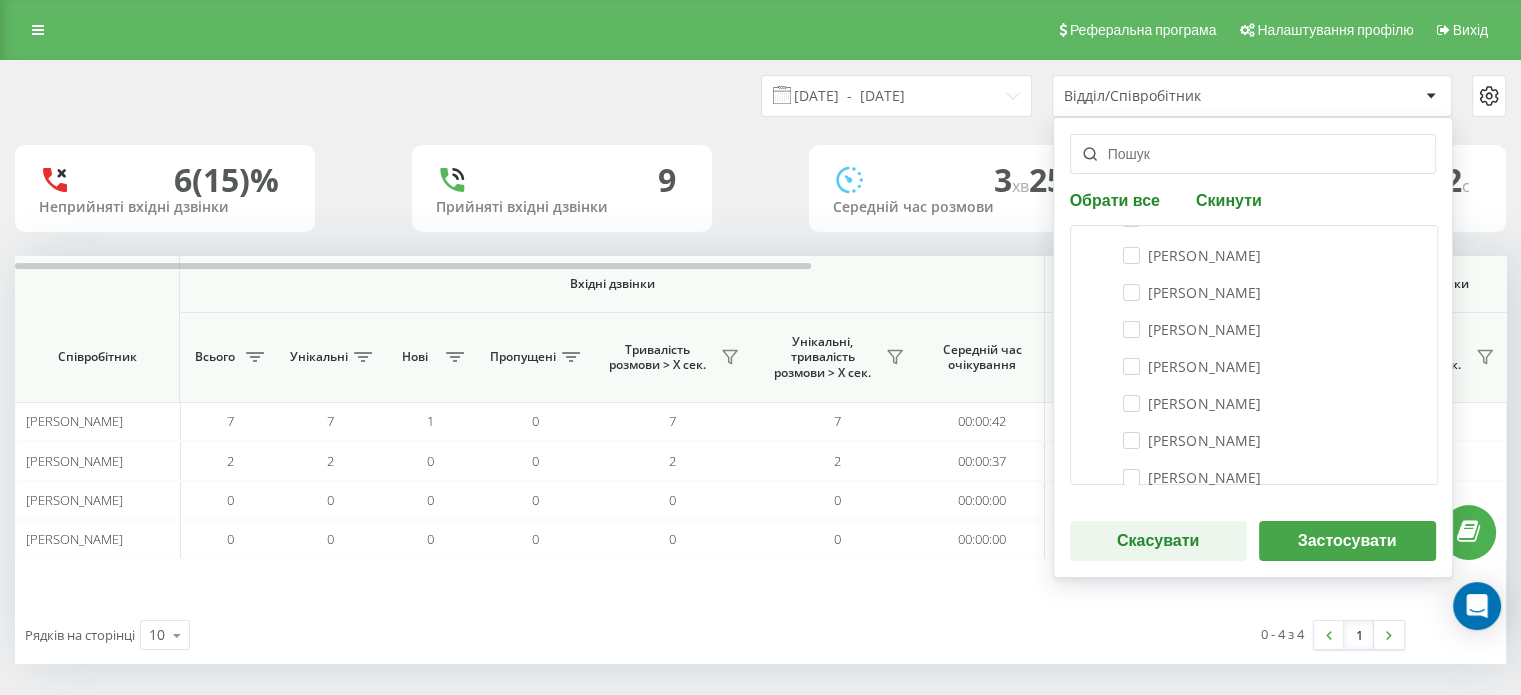 checkbox on "false" 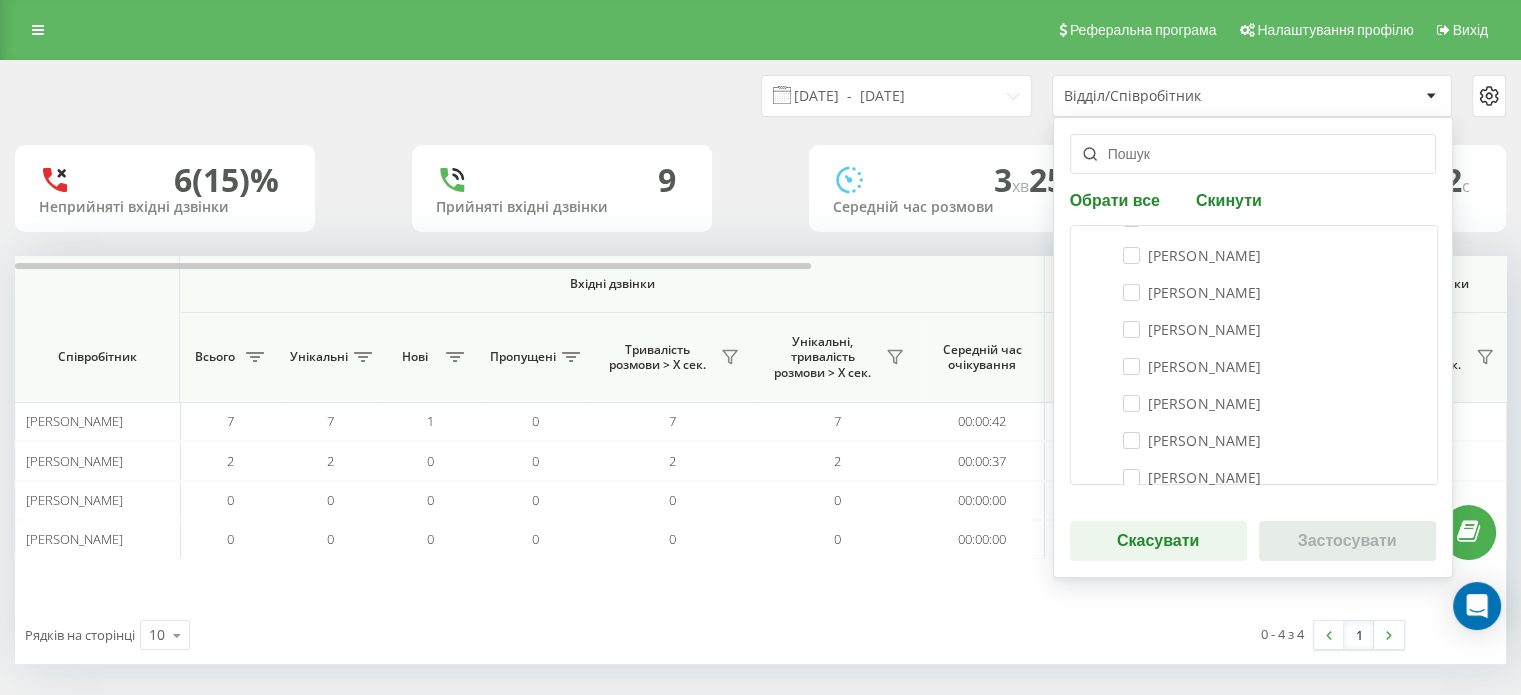 click on "Відділ/Співробітник" at bounding box center [1183, 96] 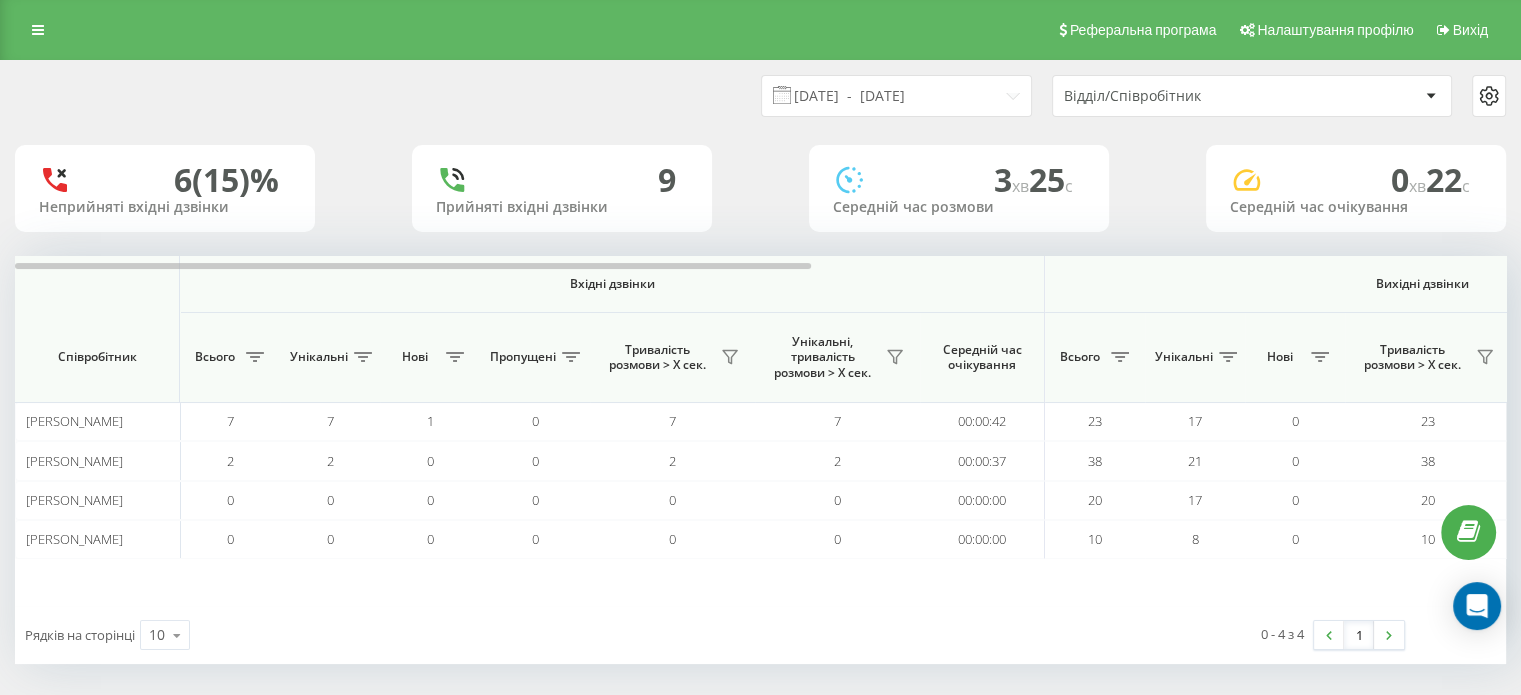 click on "Відділ/Співробітник" at bounding box center [1183, 96] 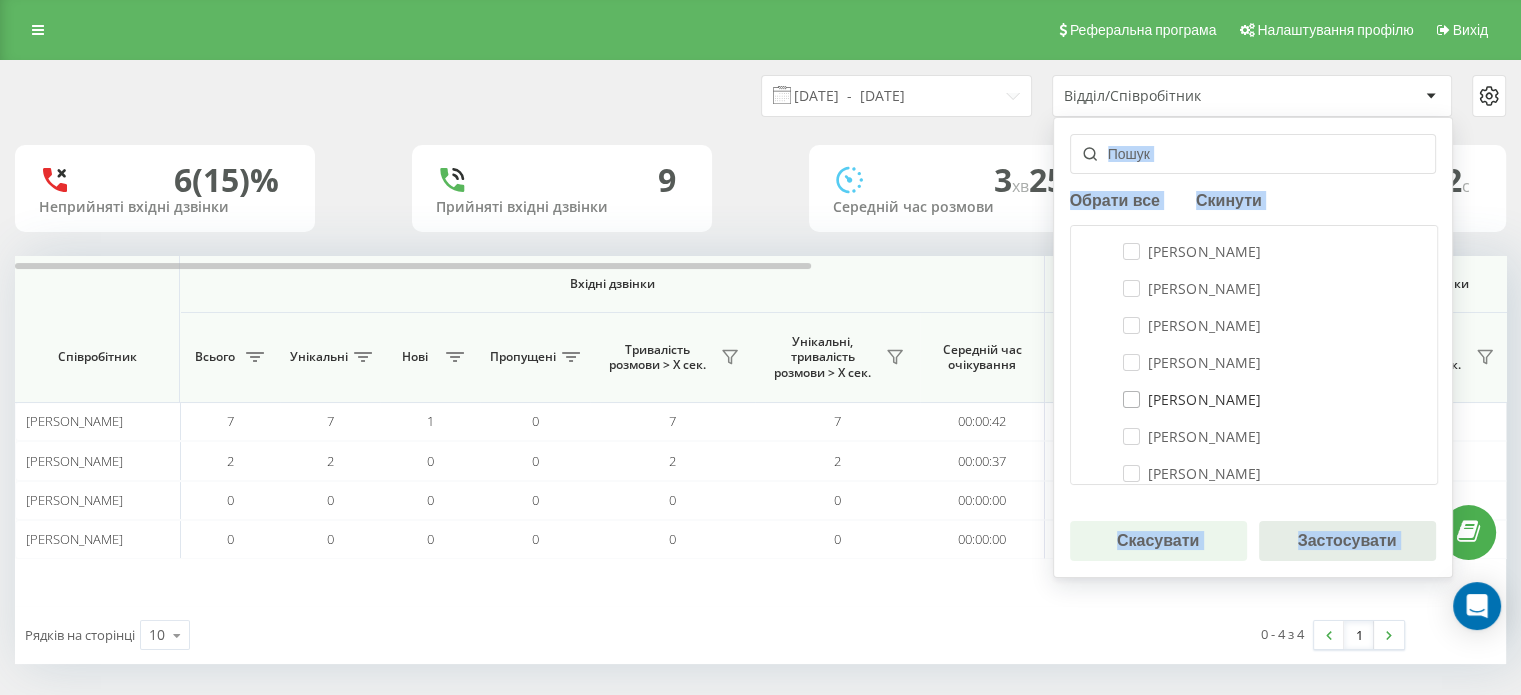 scroll, scrollTop: 200, scrollLeft: 0, axis: vertical 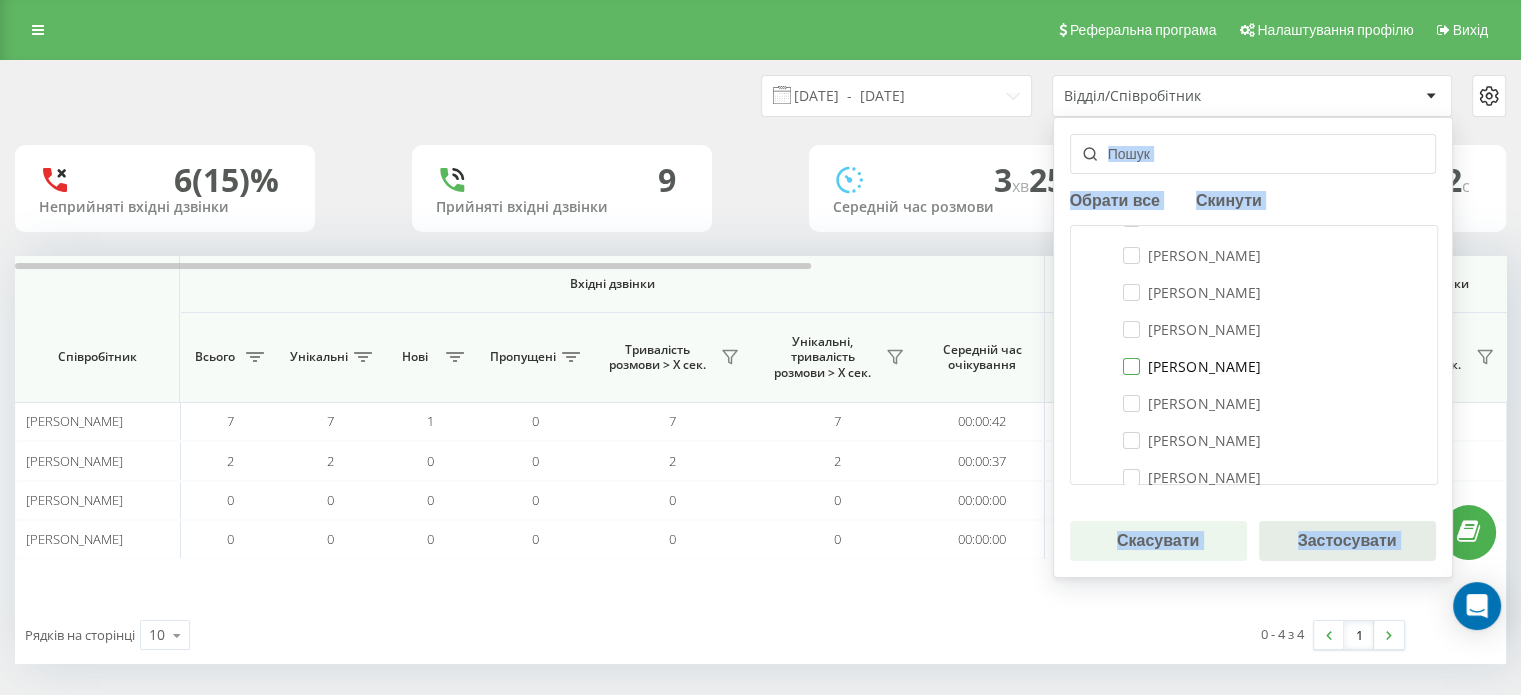 drag, startPoint x: 1120, startPoint y: 367, endPoint x: 1122, endPoint y: 393, distance: 26.076809 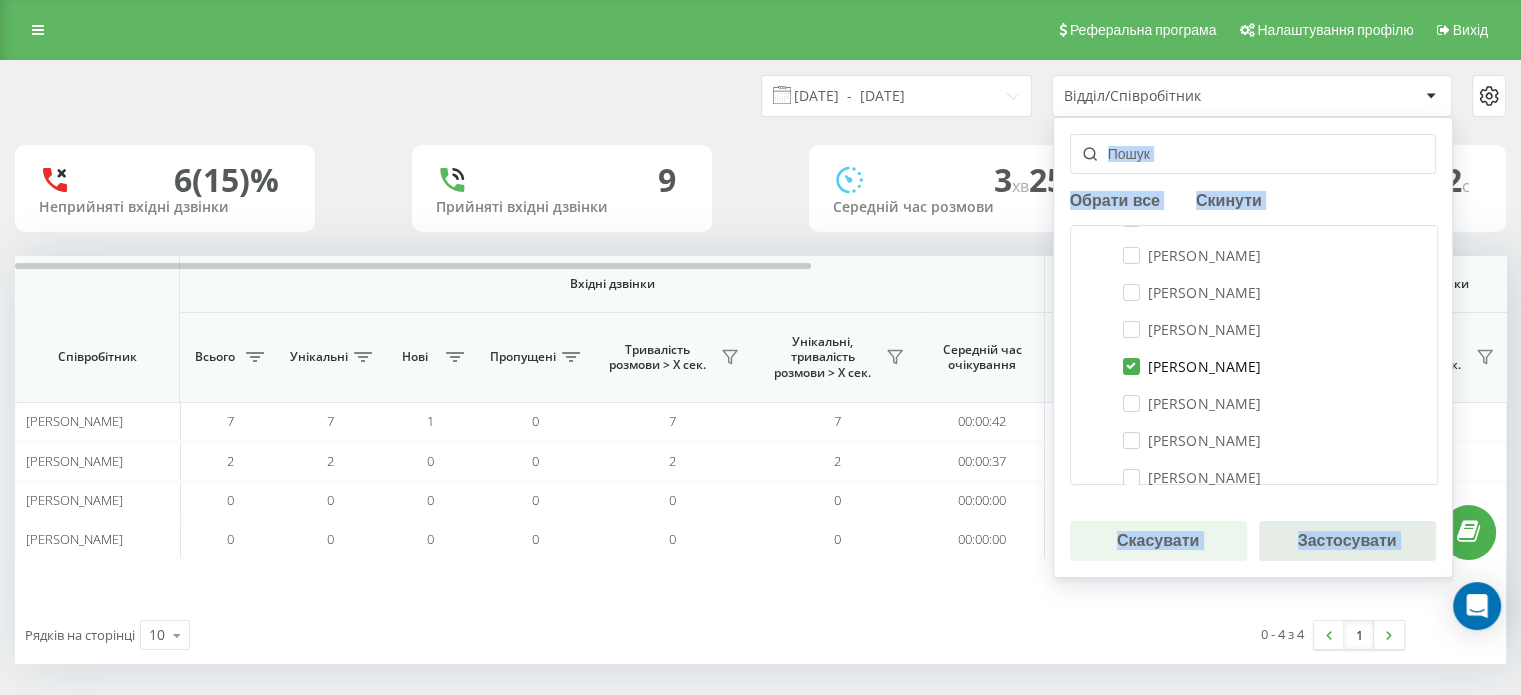checkbox on "true" 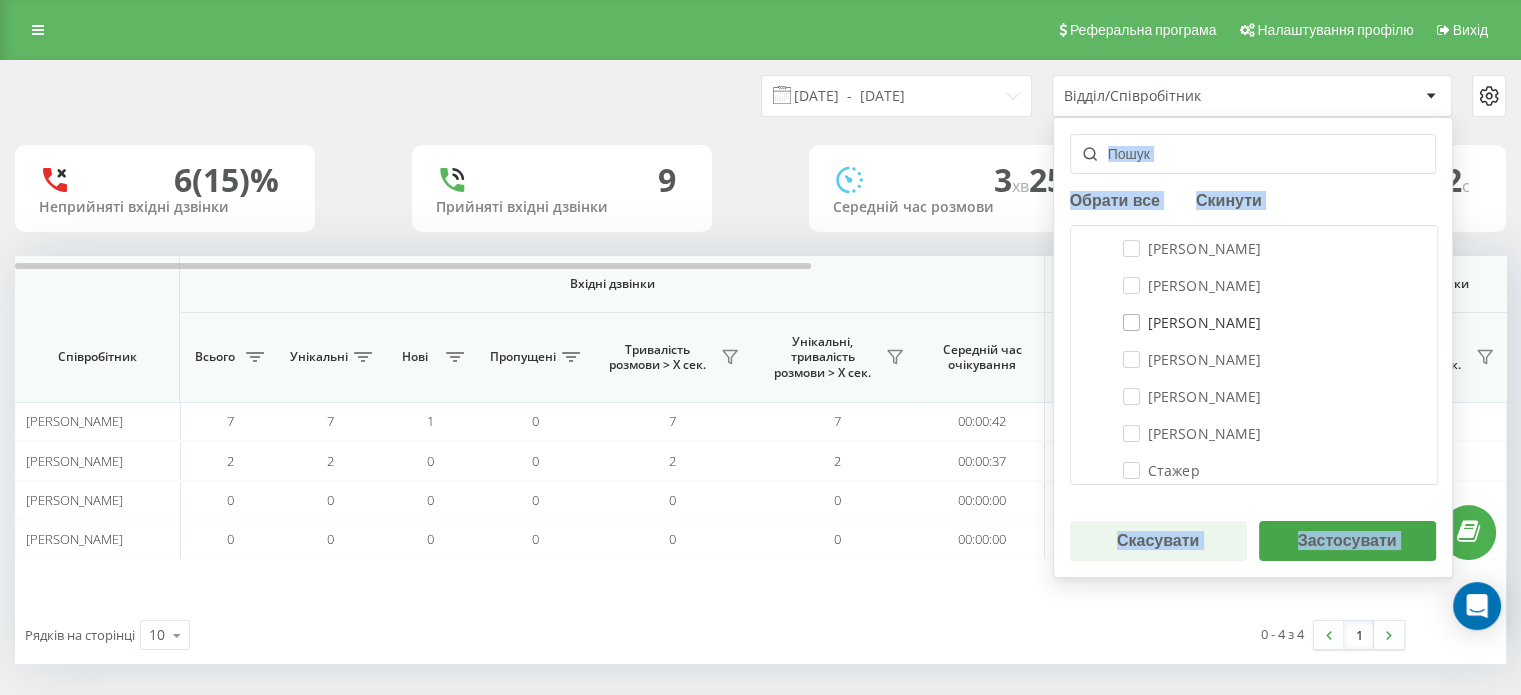 scroll, scrollTop: 400, scrollLeft: 0, axis: vertical 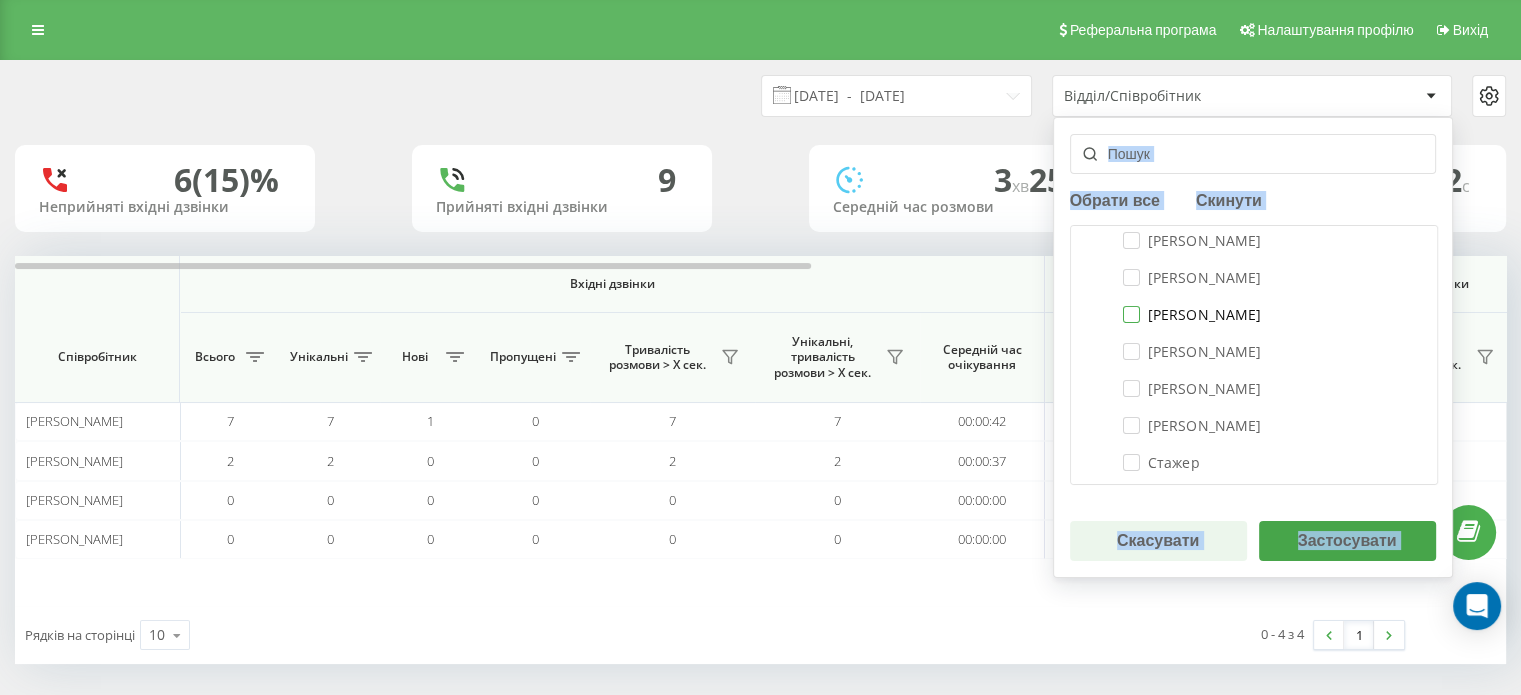 click on "[PERSON_NAME]" at bounding box center (1192, 314) 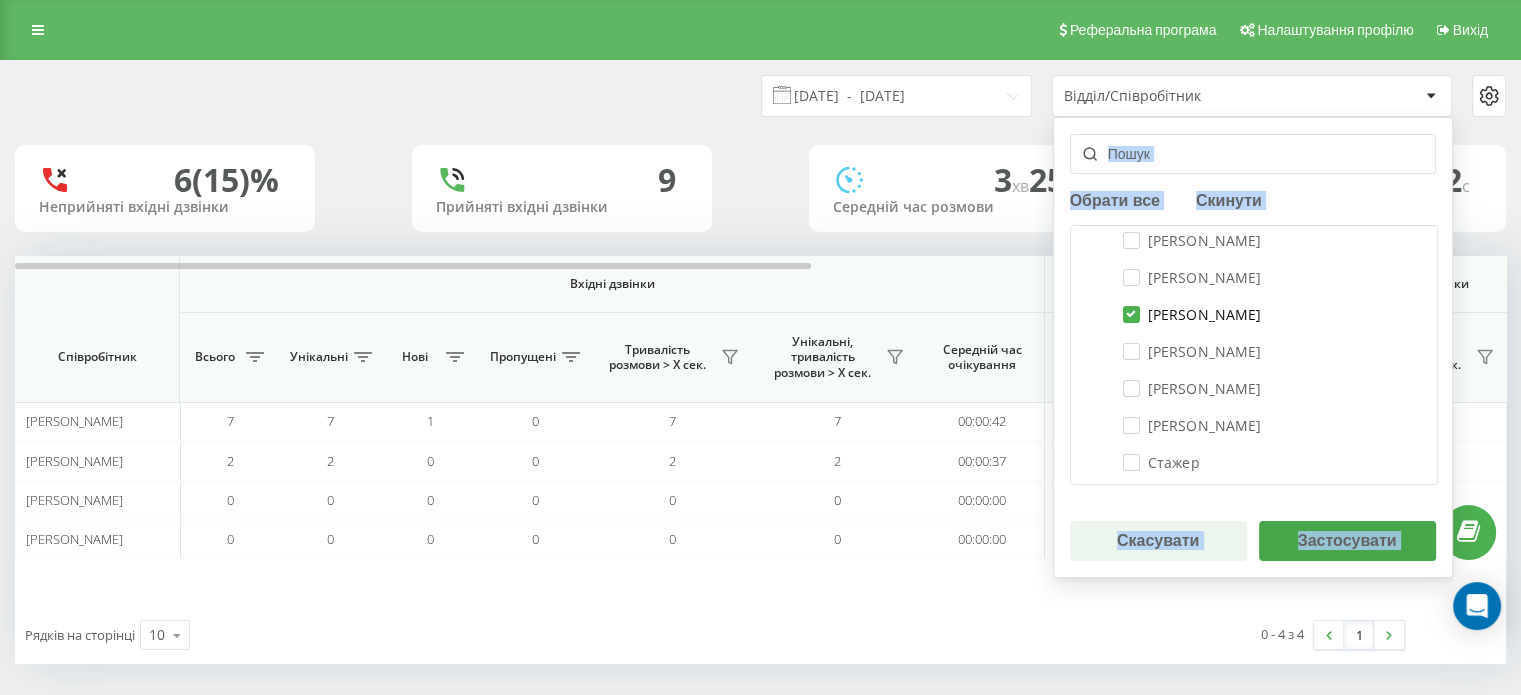 checkbox on "true" 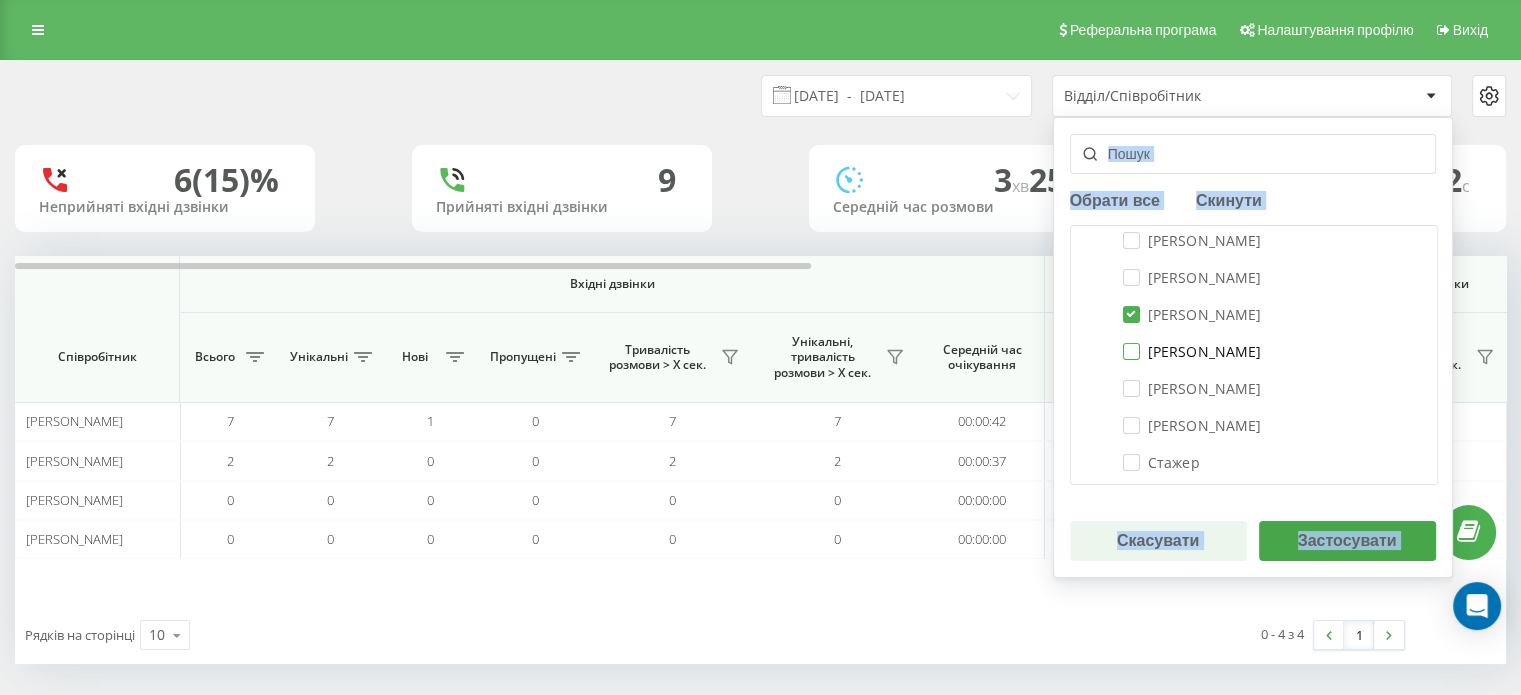 click on "[PERSON_NAME]" at bounding box center [1192, 351] 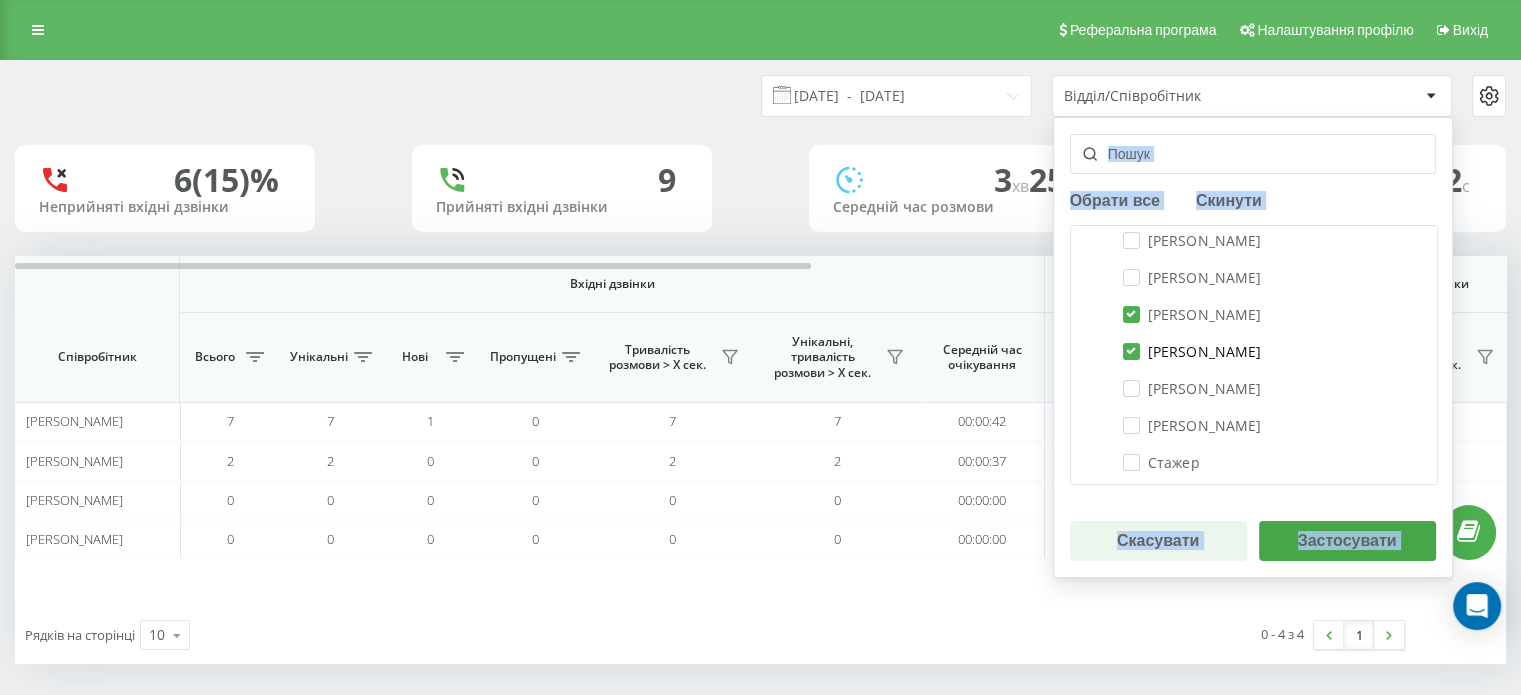 checkbox on "true" 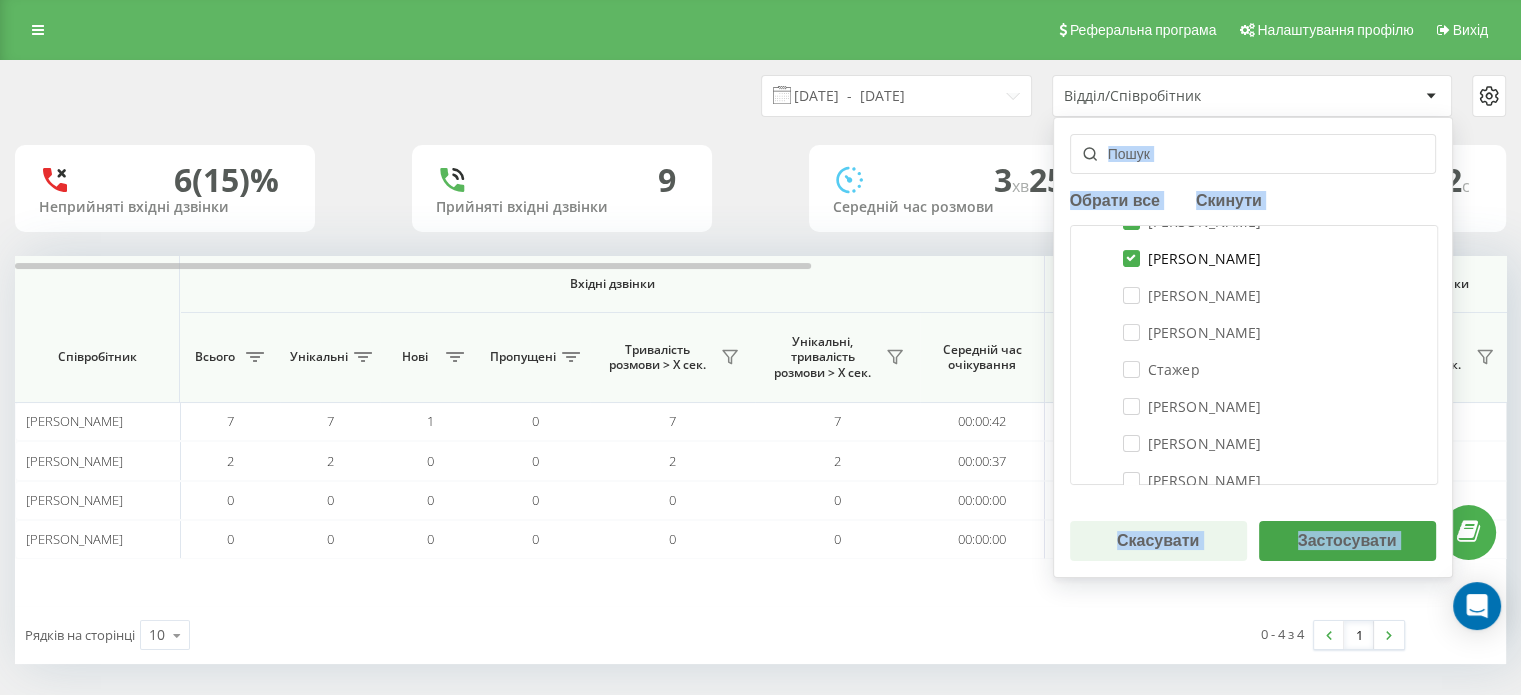scroll, scrollTop: 600, scrollLeft: 0, axis: vertical 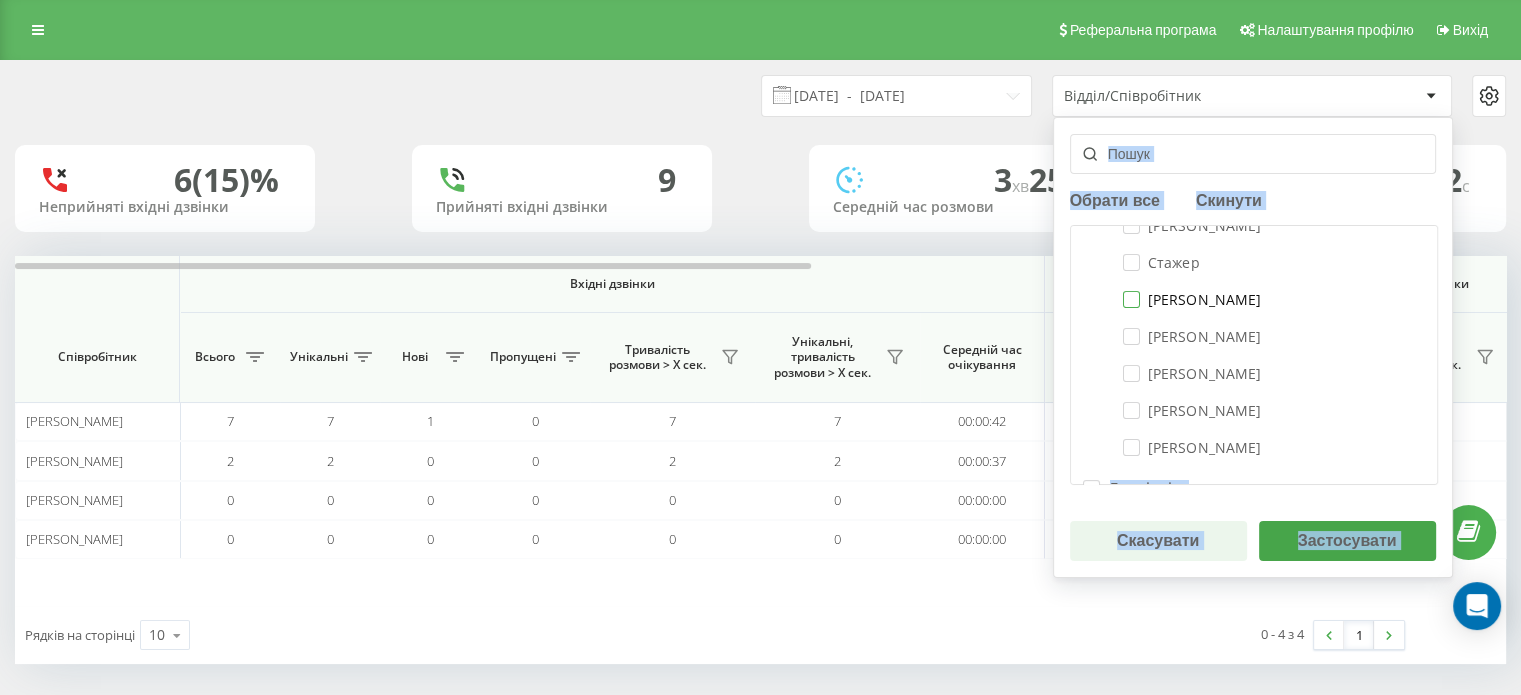 click on "[PERSON_NAME]" at bounding box center [1192, 299] 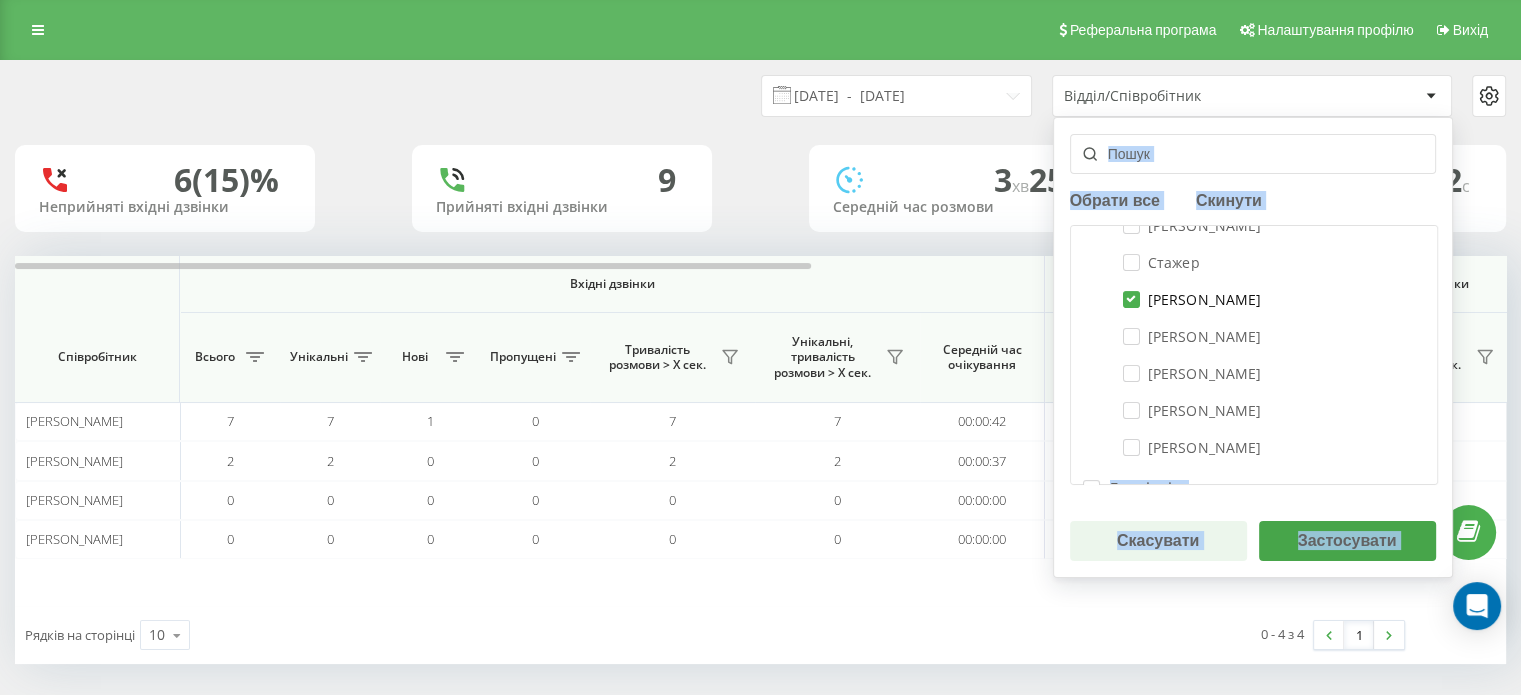 checkbox on "true" 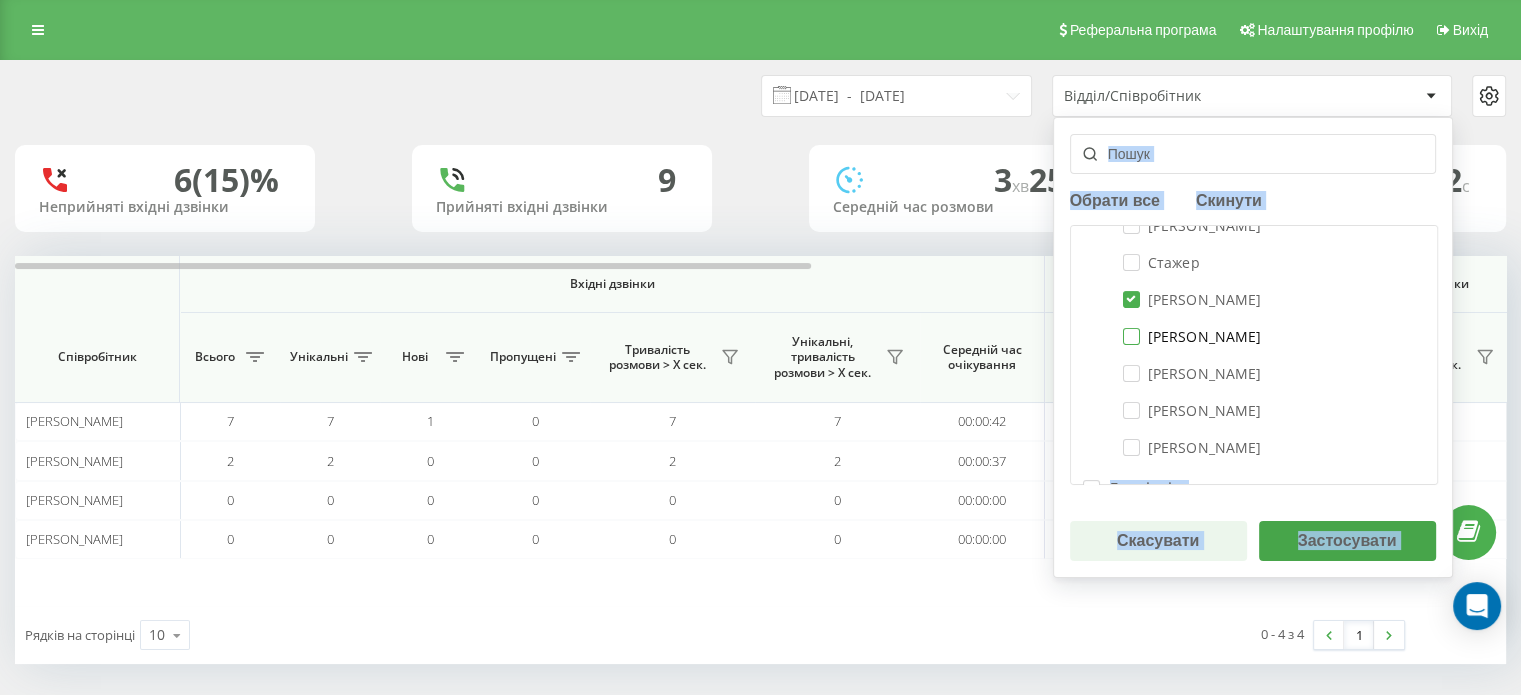click on "[PERSON_NAME]" at bounding box center [1192, 336] 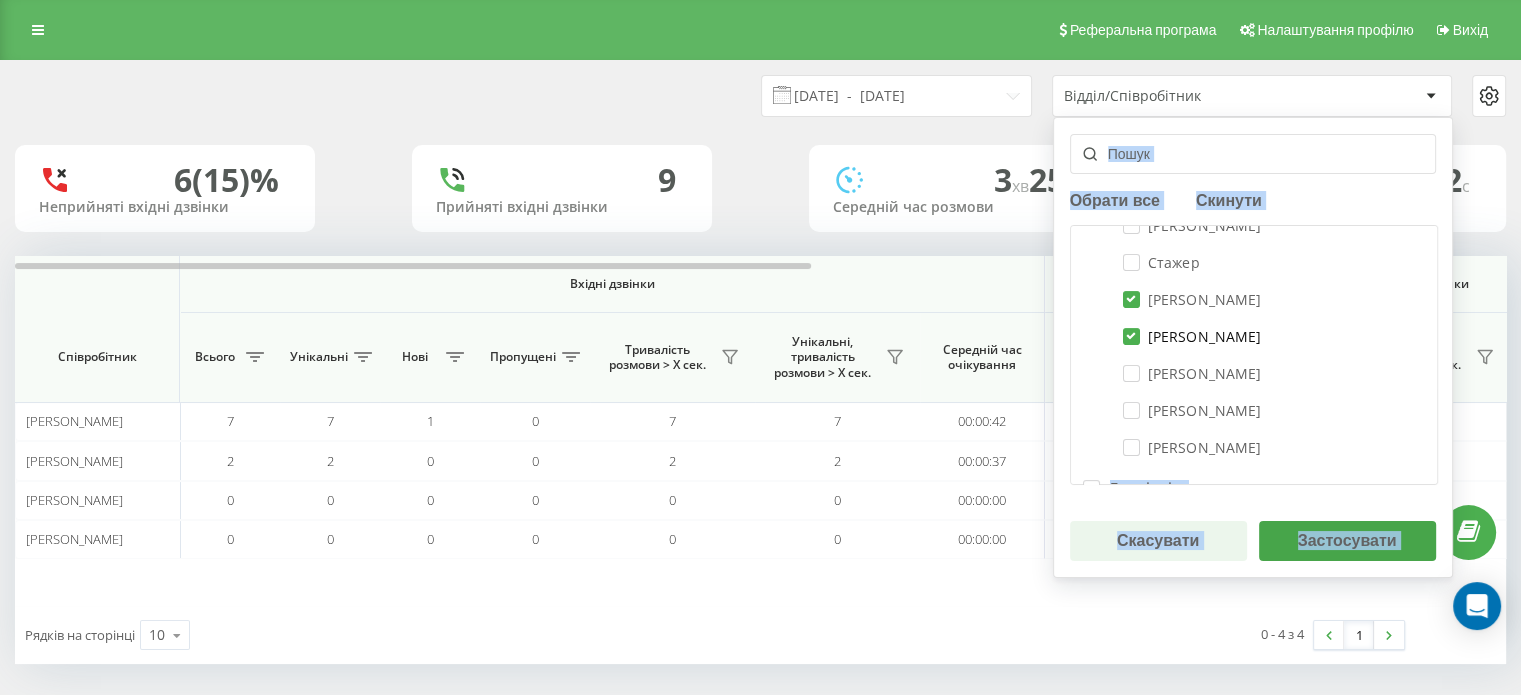 checkbox on "true" 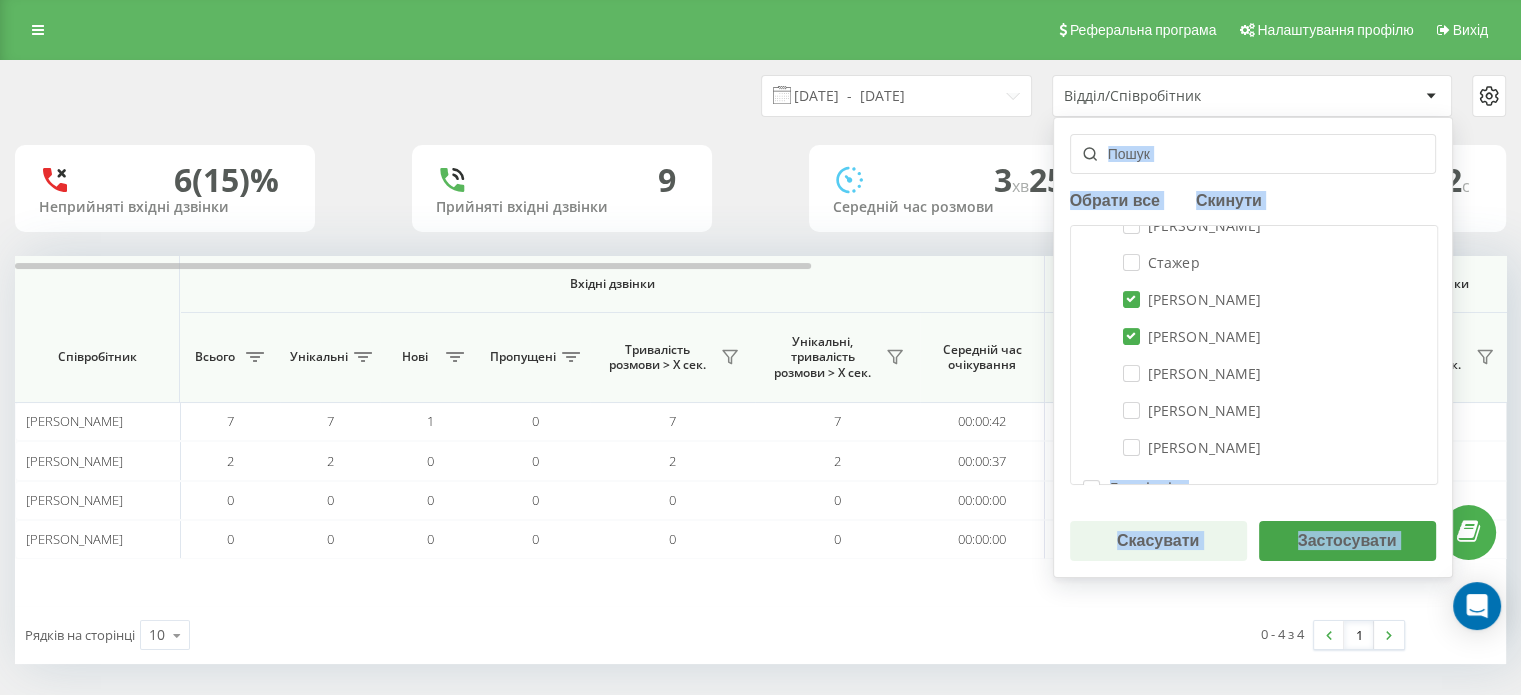 click on "Застосувати" at bounding box center (1347, 541) 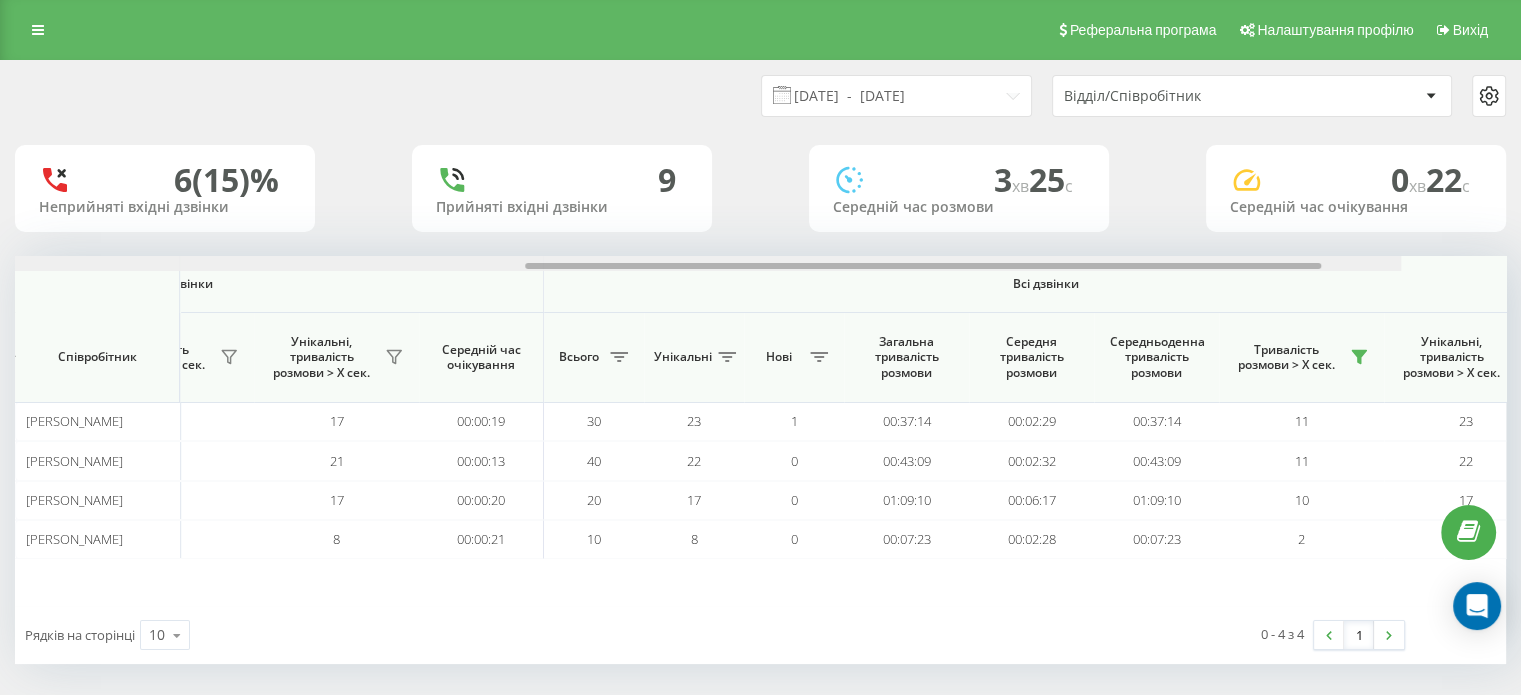 scroll, scrollTop: 0, scrollLeft: 1299, axis: horizontal 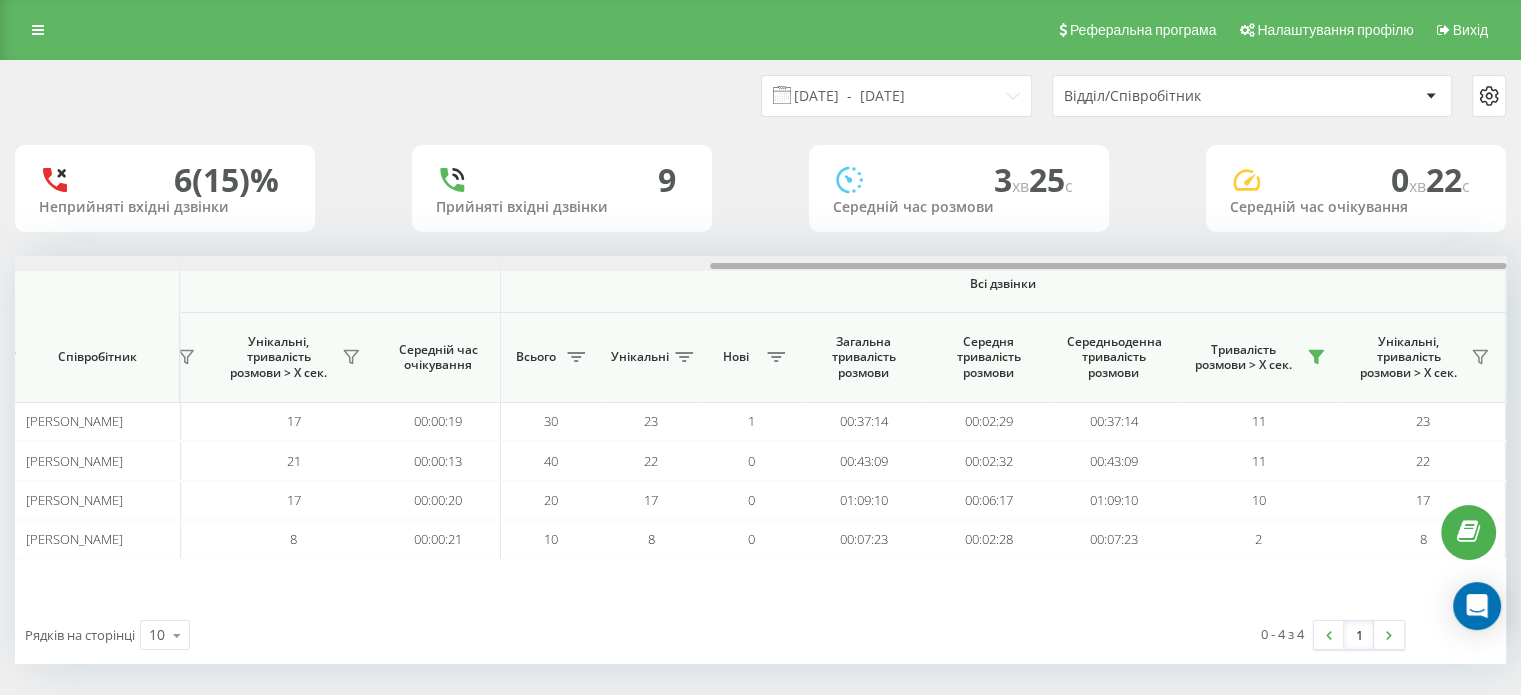 drag, startPoint x: 850, startPoint y: 285, endPoint x: 1461, endPoint y: 314, distance: 611.6878 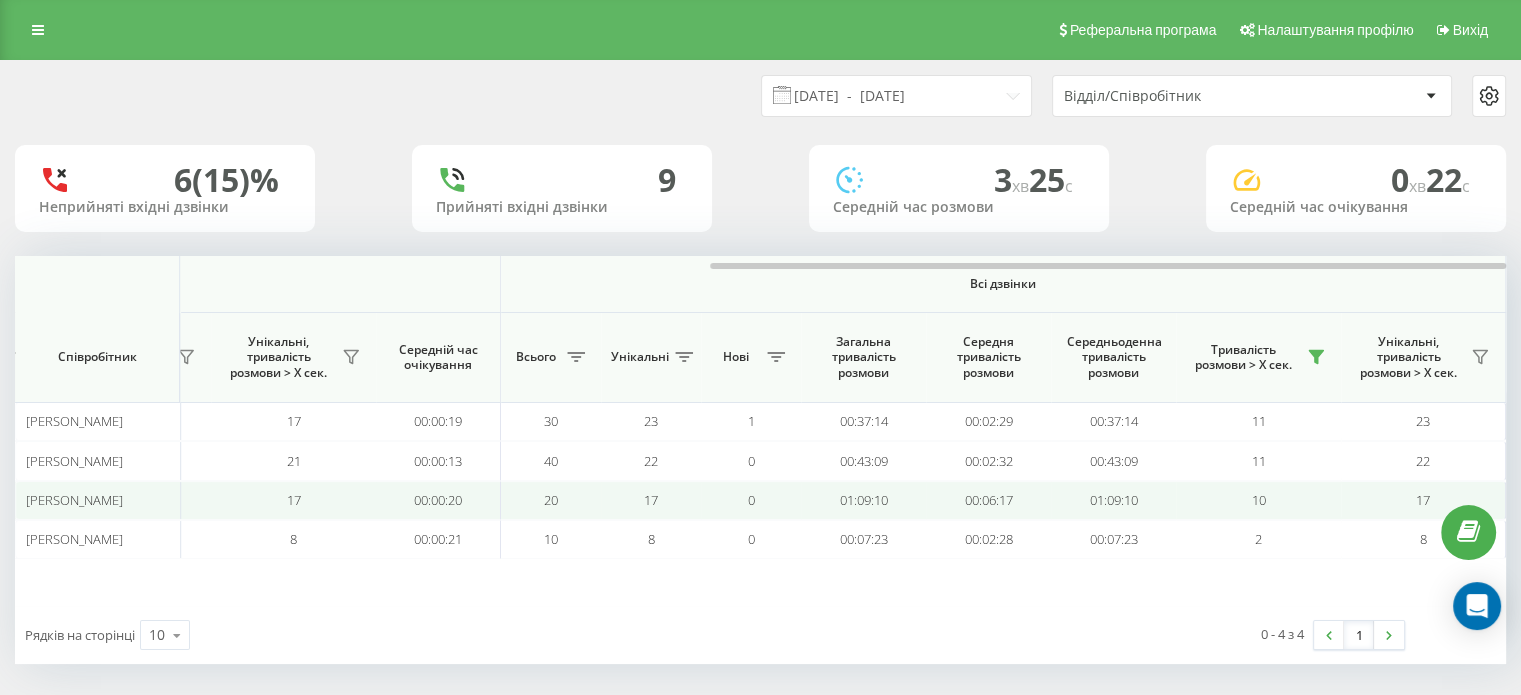 scroll, scrollTop: 8, scrollLeft: 0, axis: vertical 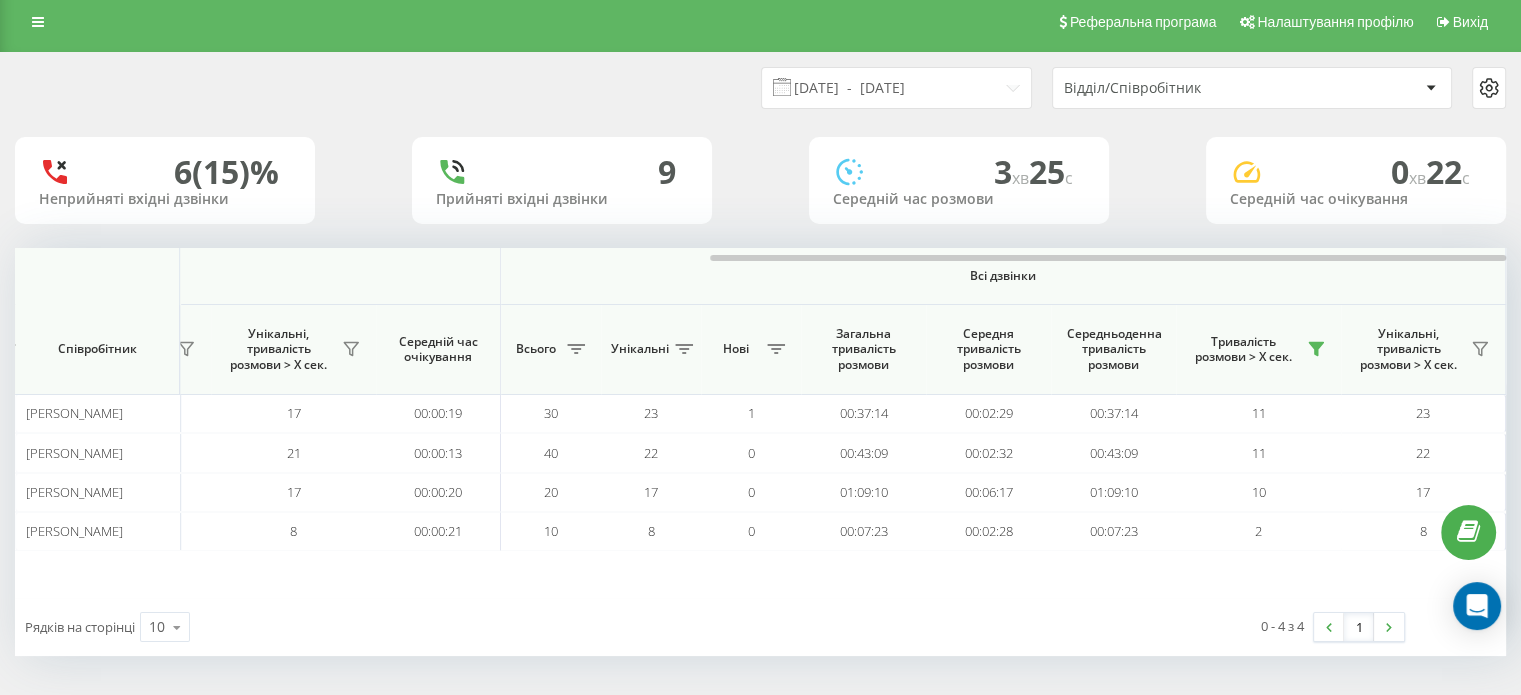 click on "Відділ/Співробітник" at bounding box center (1183, 88) 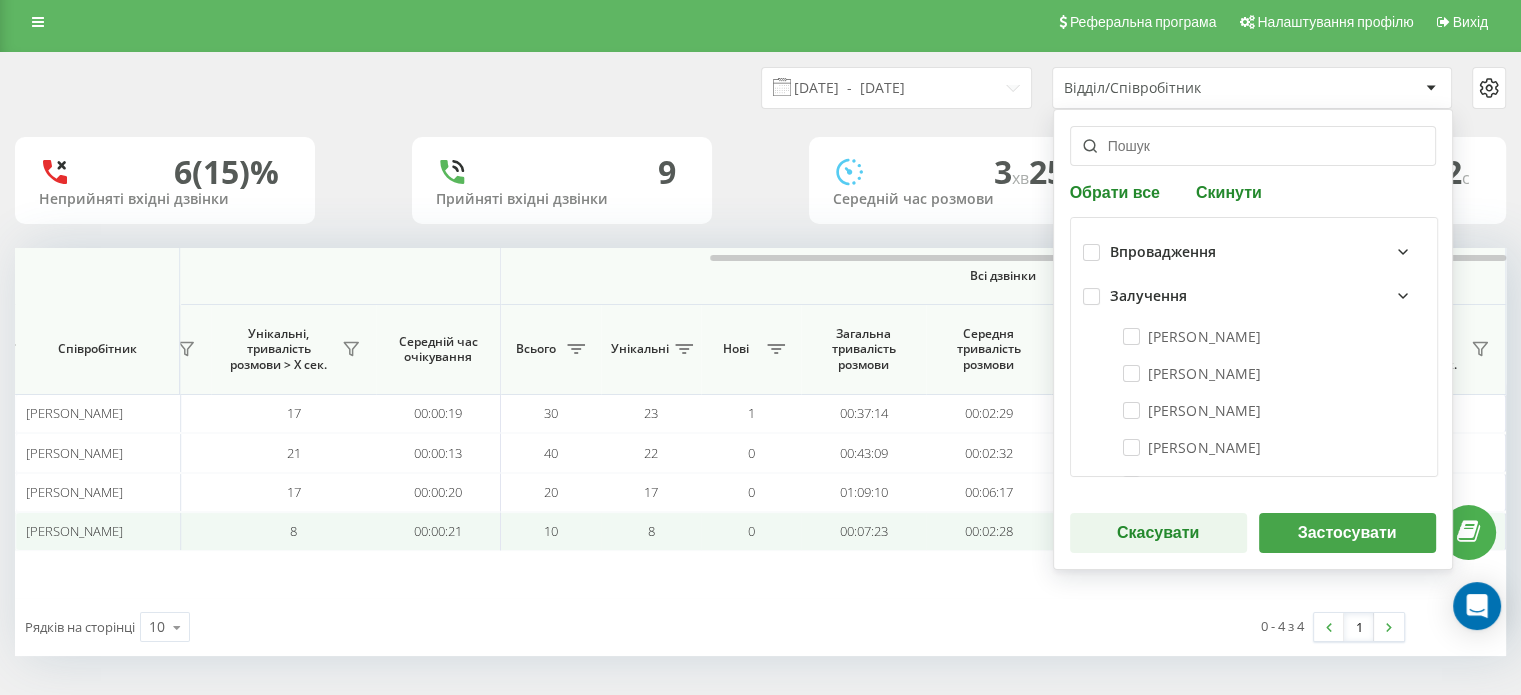 click on "Скасувати" at bounding box center [1158, 533] 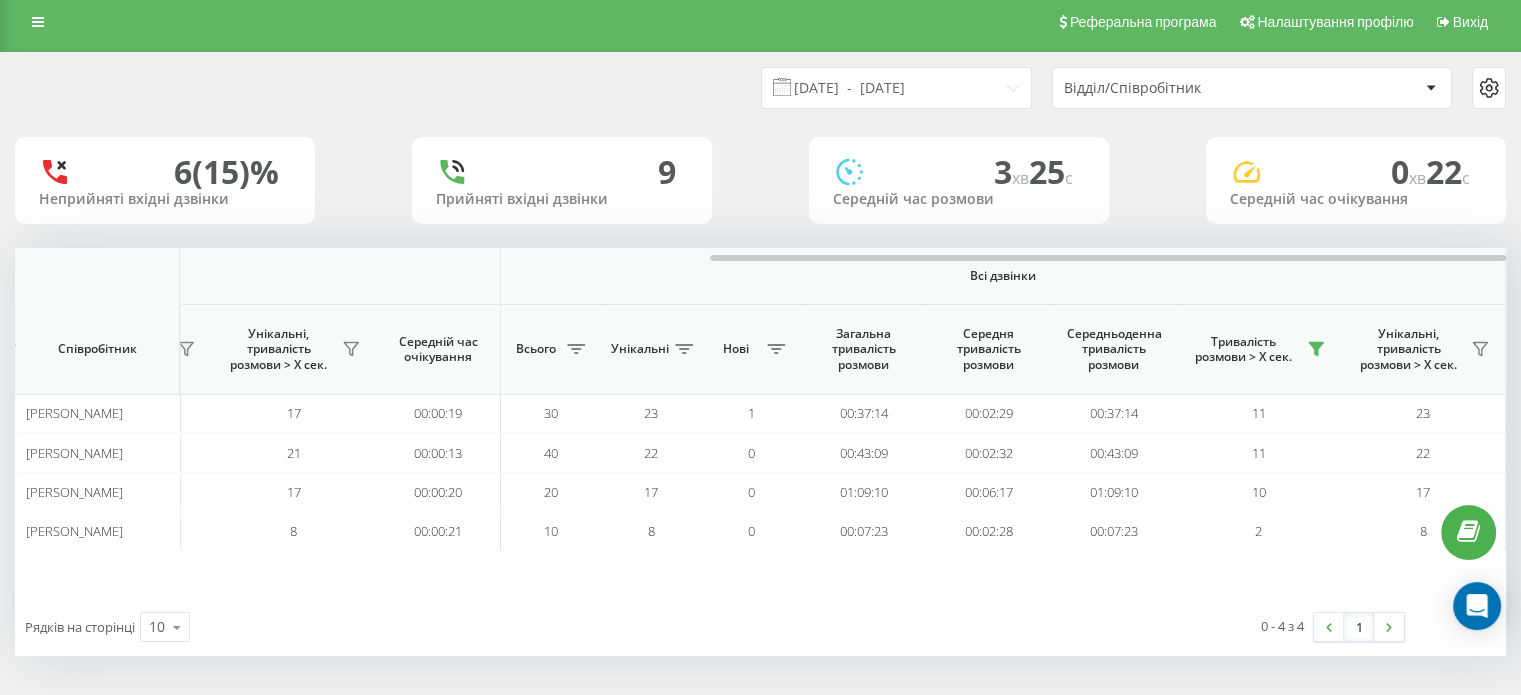 click on "Відділ/Співробітник" at bounding box center [1252, 88] 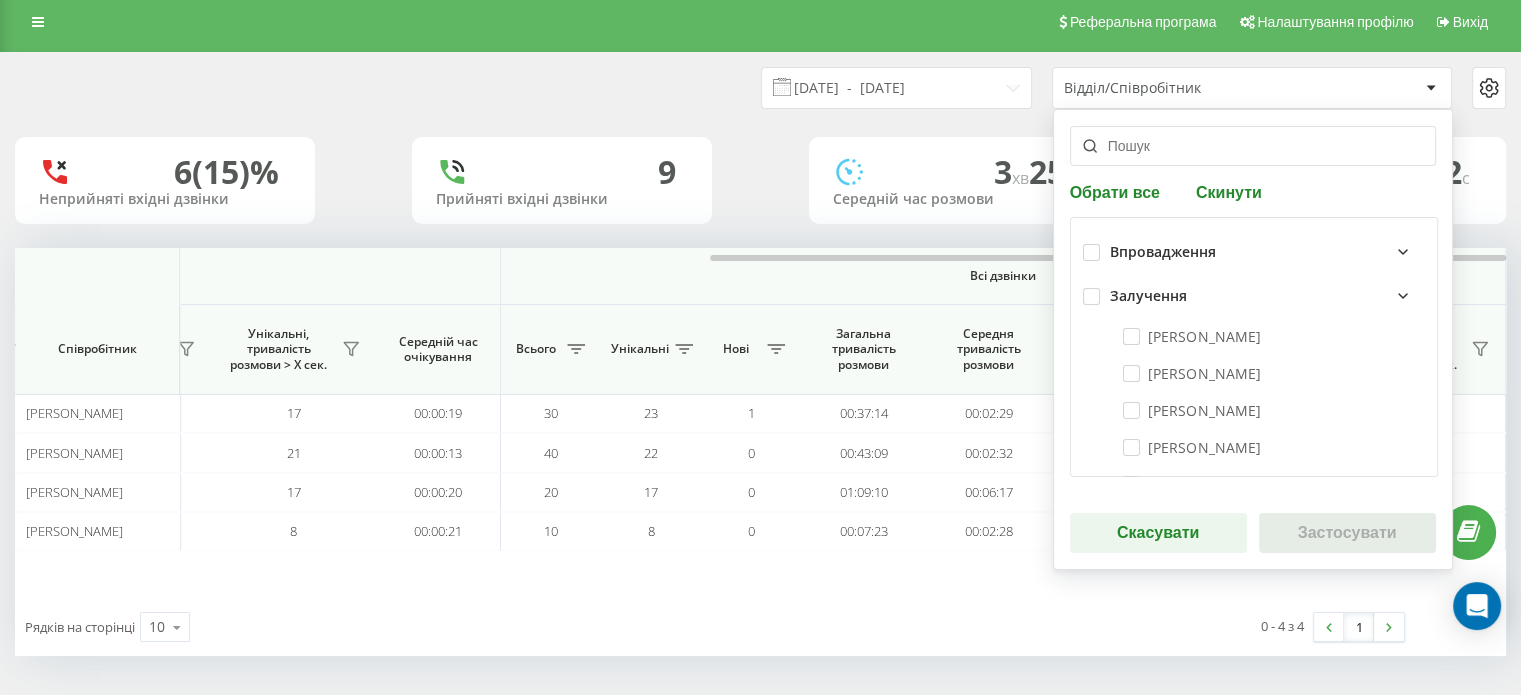 click on "Скинути" at bounding box center (1229, 191) 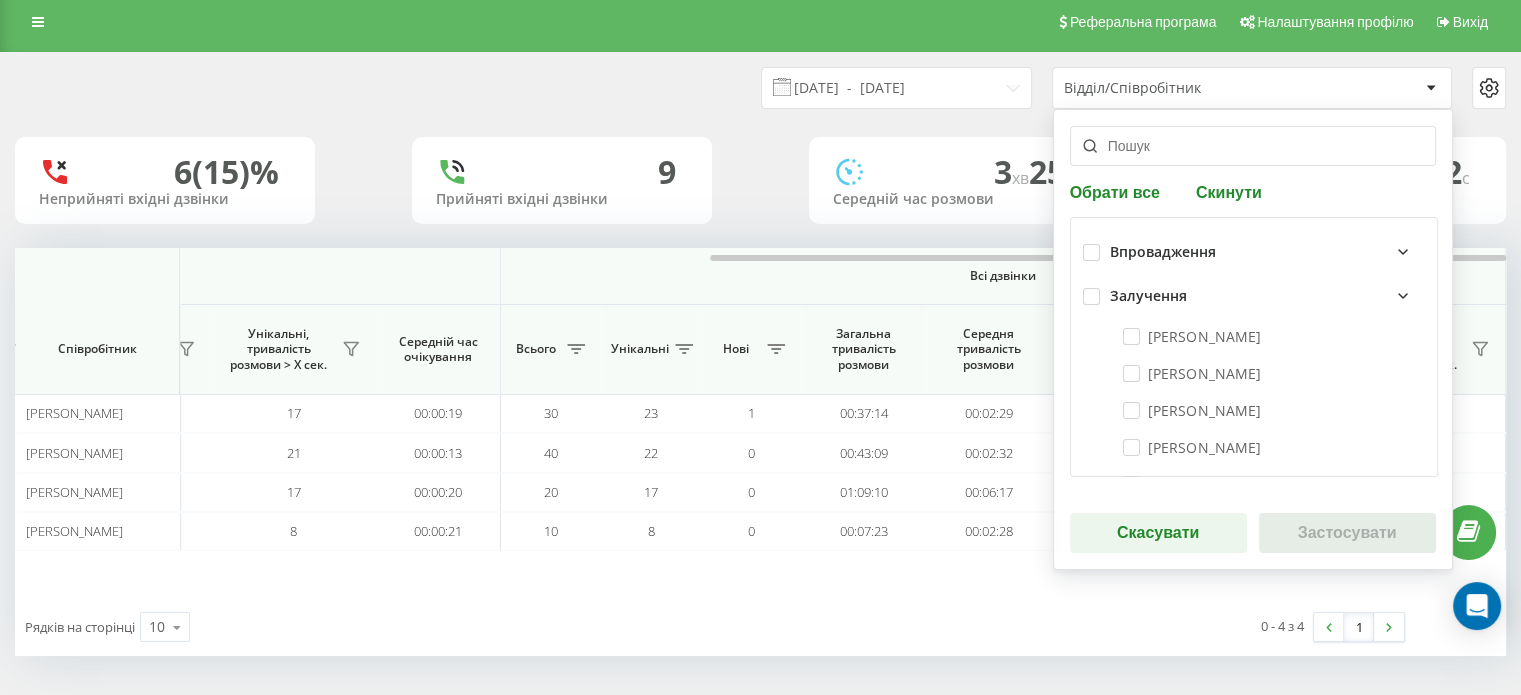 click on "Скинути" at bounding box center (1229, 191) 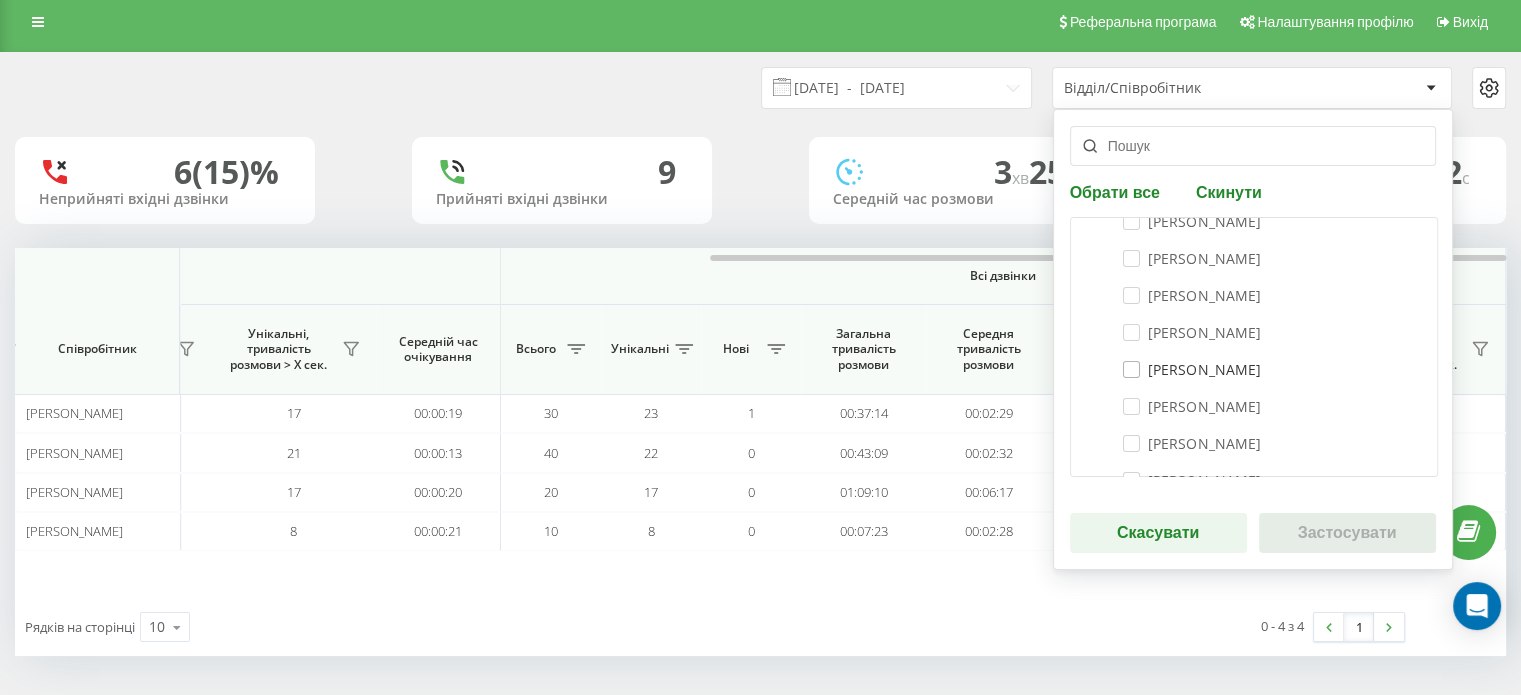 scroll, scrollTop: 400, scrollLeft: 0, axis: vertical 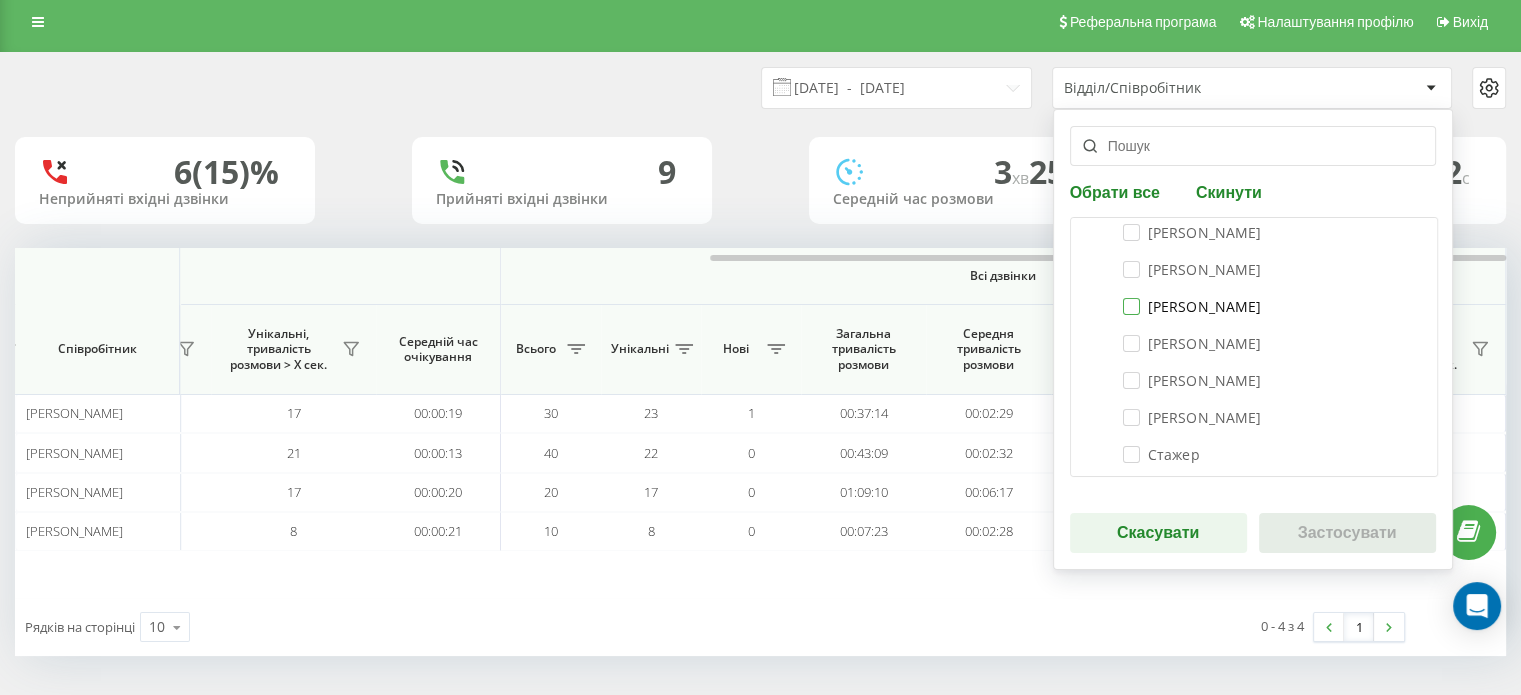click on "[PERSON_NAME]" at bounding box center [1192, 306] 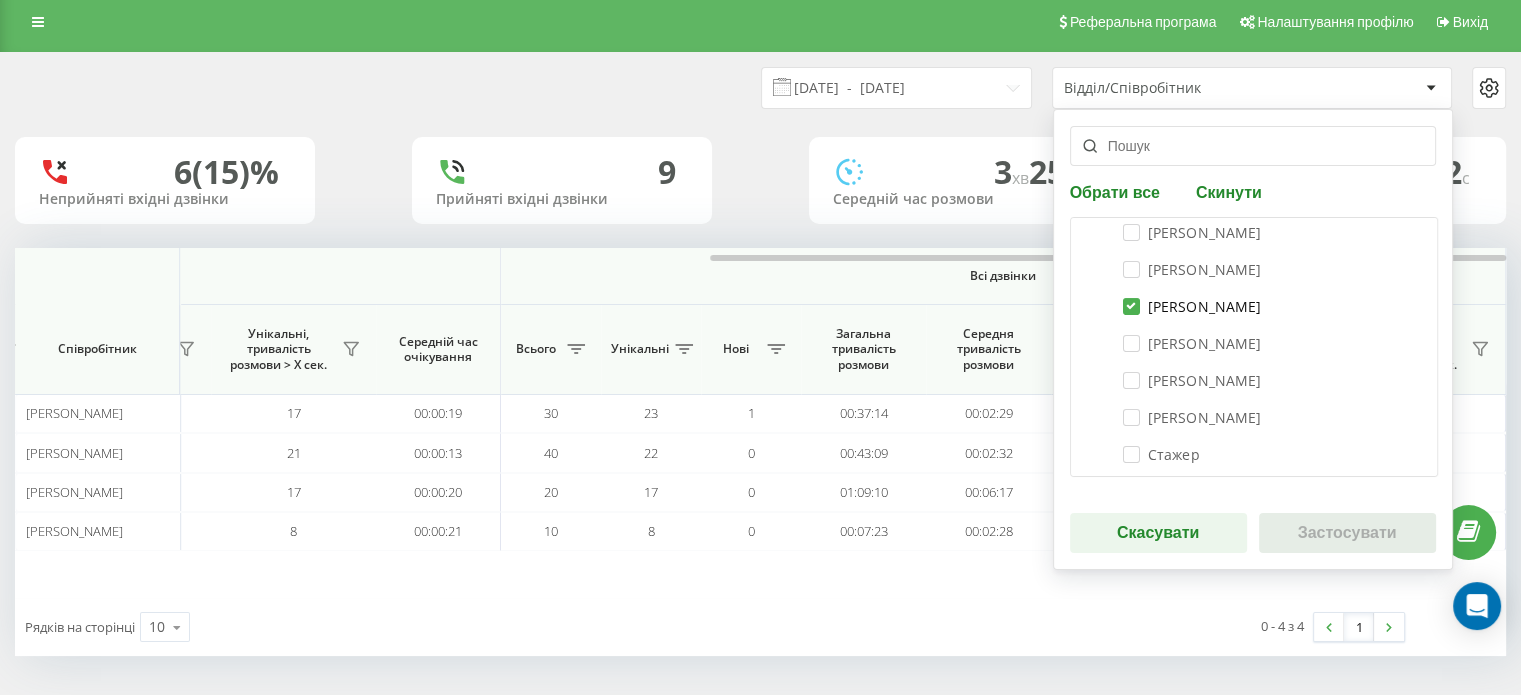 checkbox on "true" 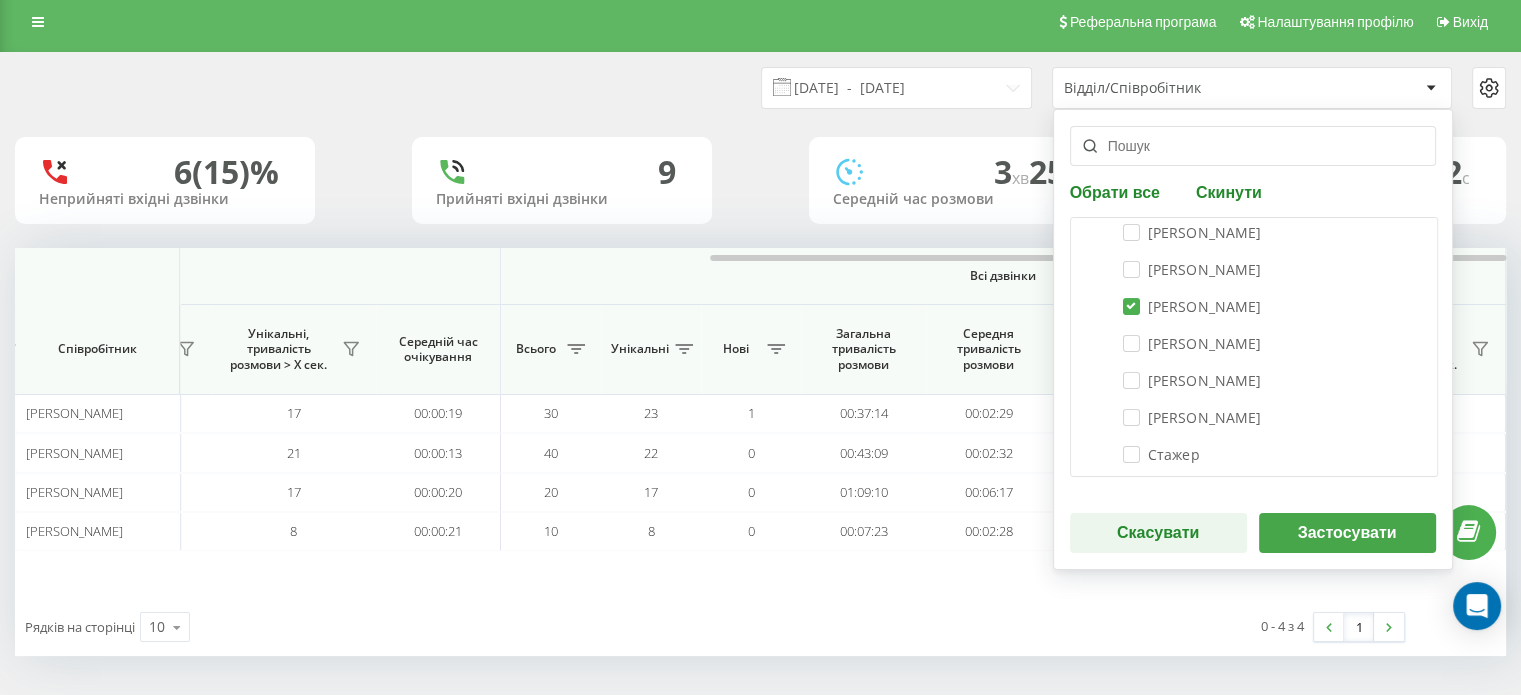 click on "Застосувати" at bounding box center (1347, 533) 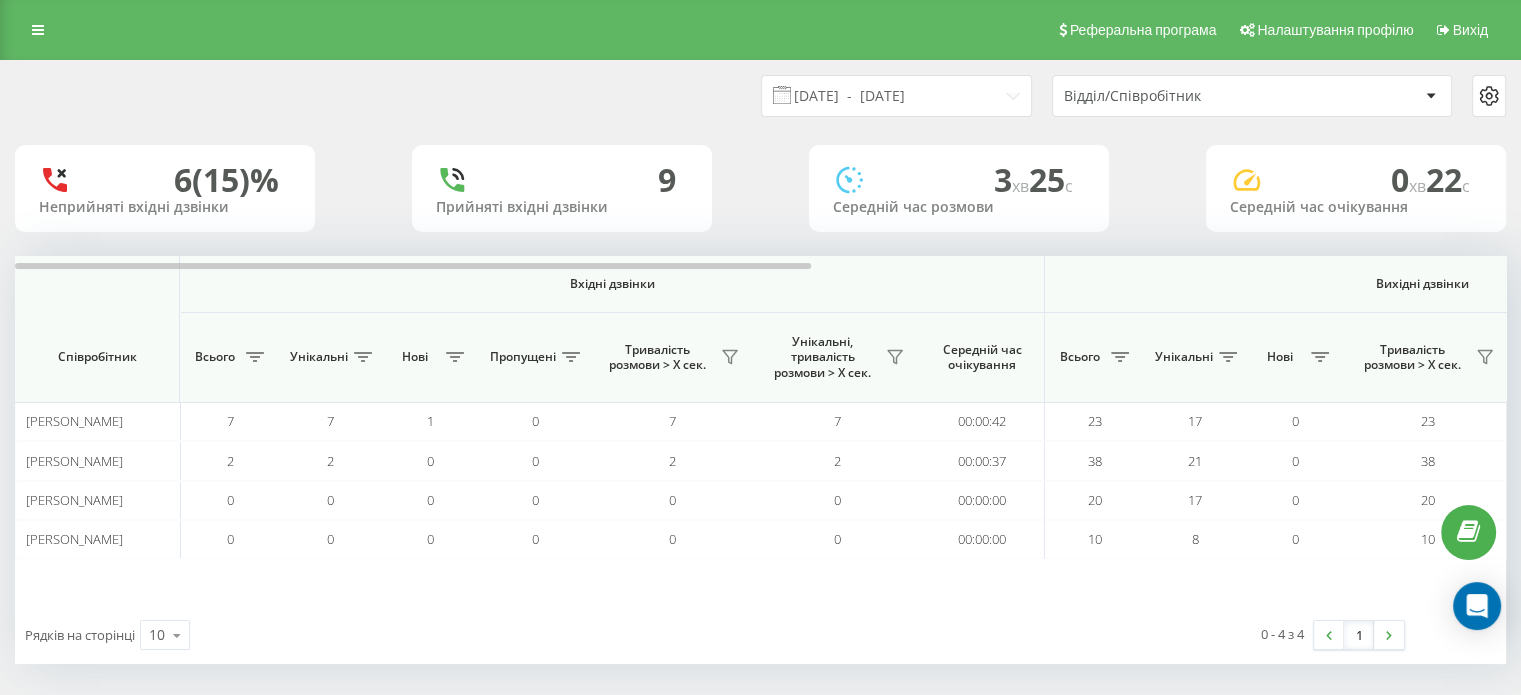 drag, startPoint x: 40, startPoint y: 34, endPoint x: 99, endPoint y: 67, distance: 67.601776 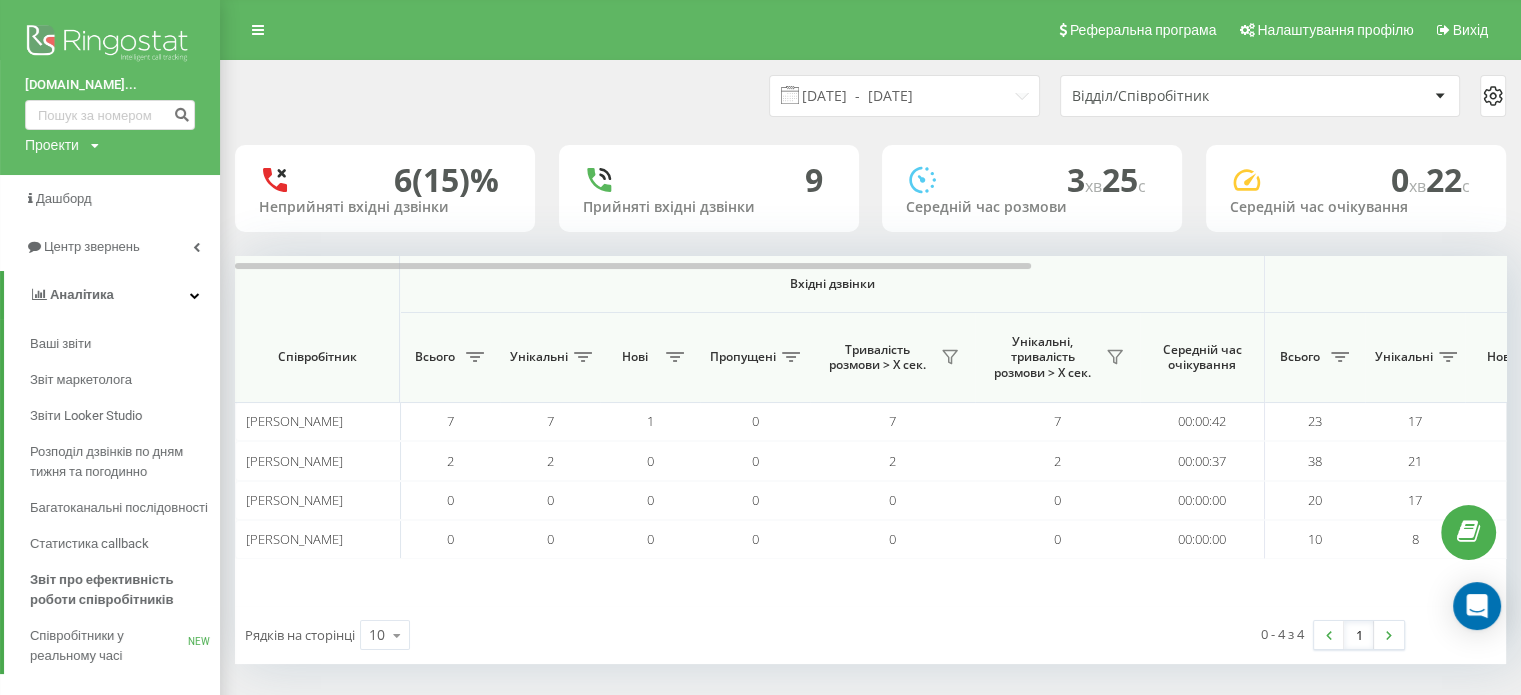 click at bounding box center [110, 45] 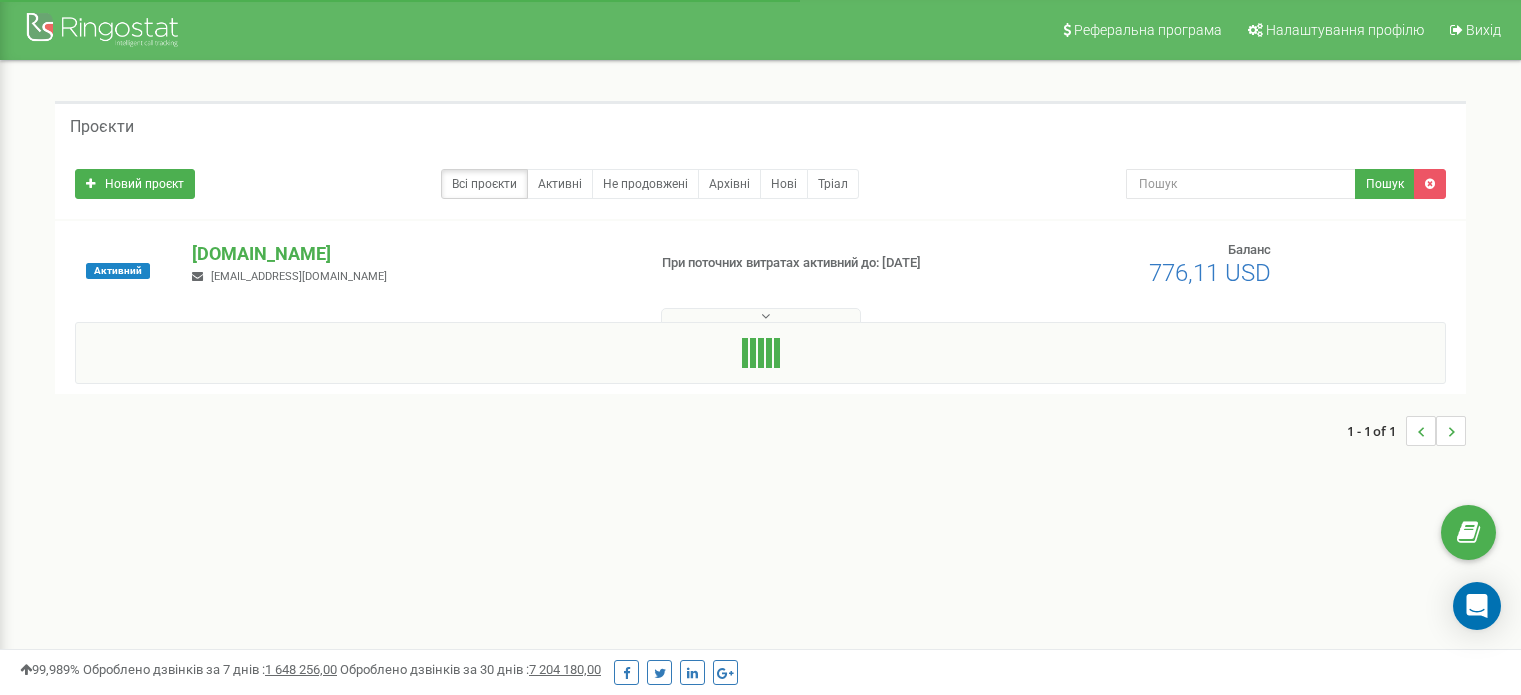 scroll, scrollTop: 0, scrollLeft: 0, axis: both 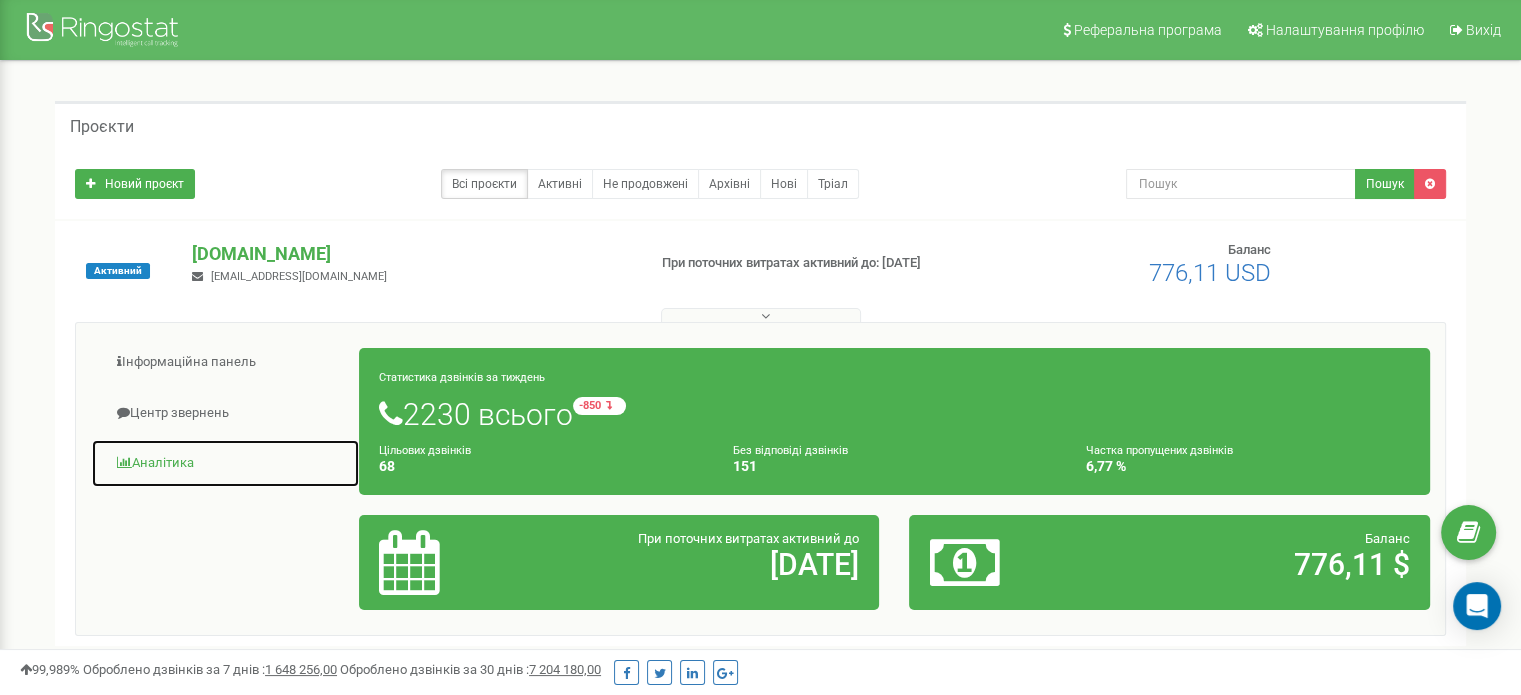 click on "Аналiтика" at bounding box center (225, 463) 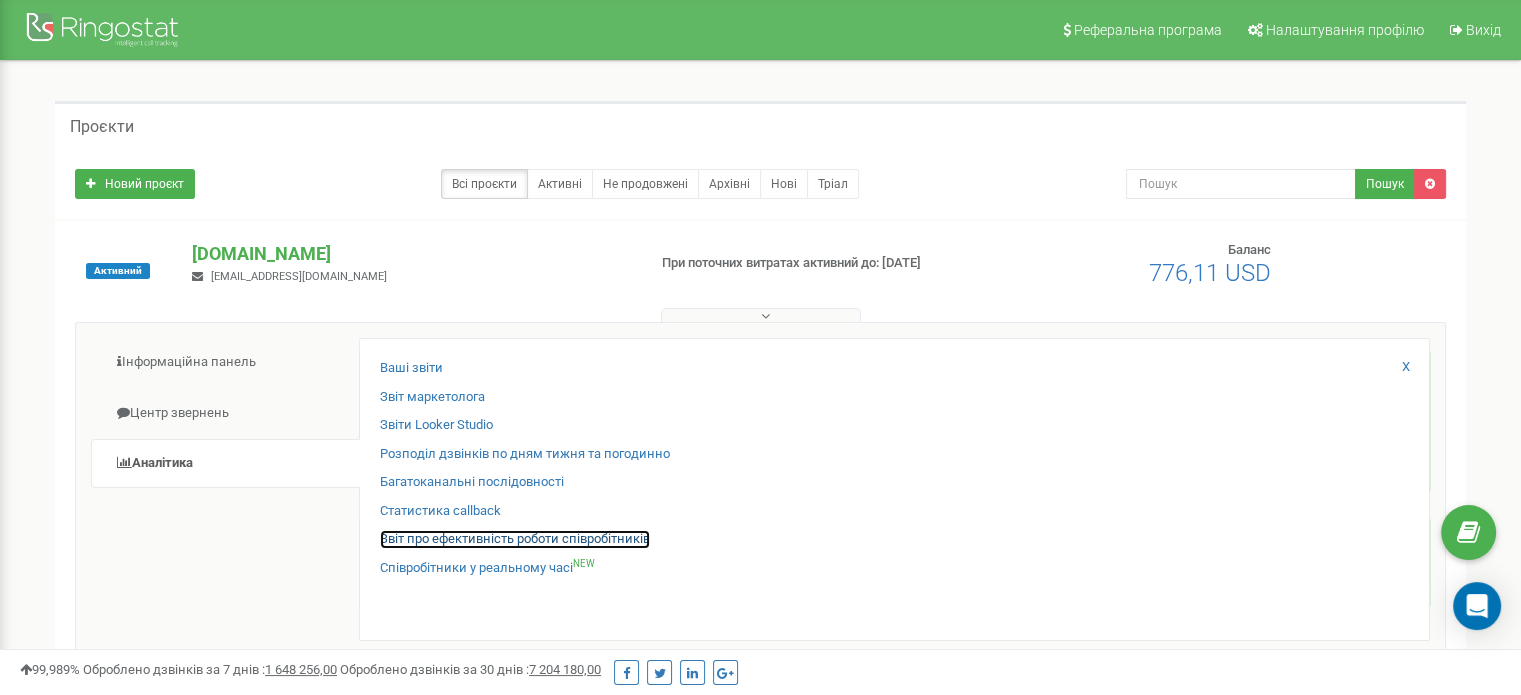 click on "Звіт про ефективність роботи співробітників" at bounding box center (515, 539) 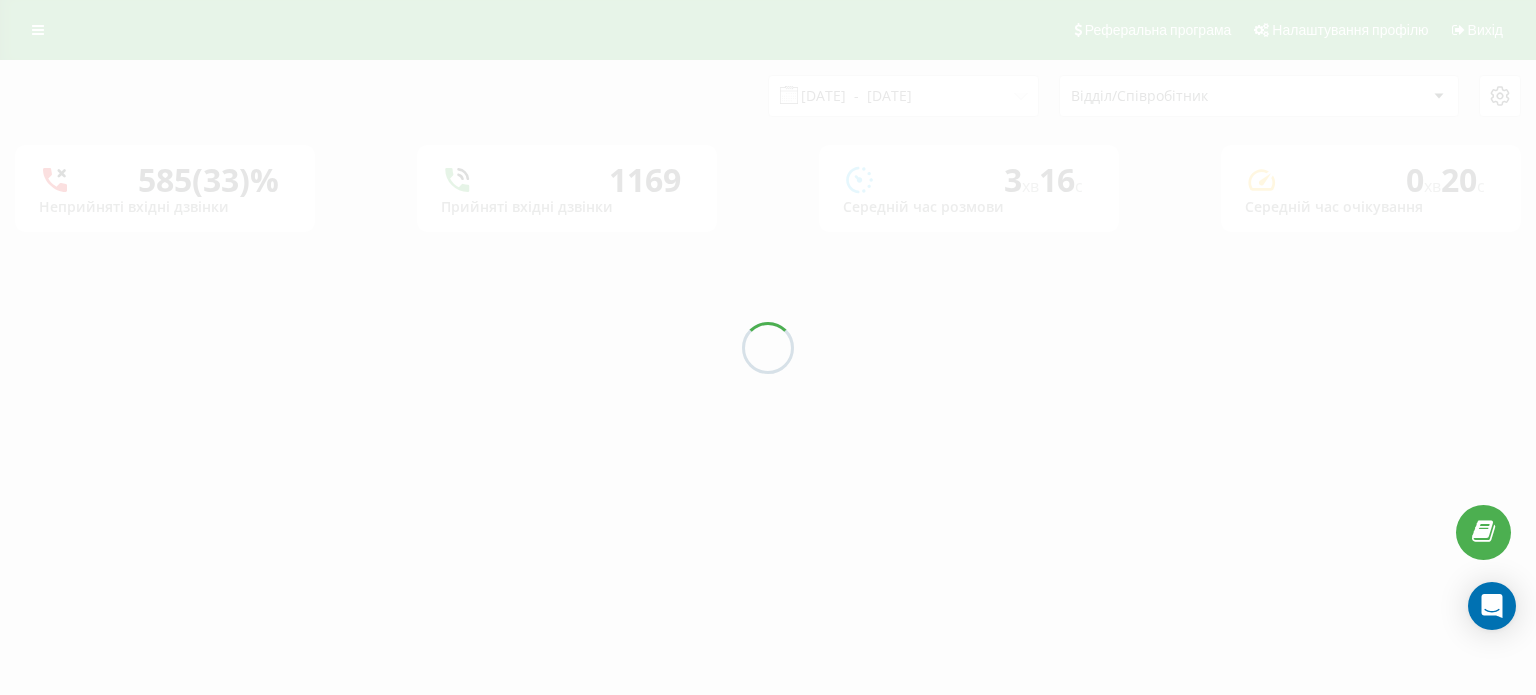 scroll, scrollTop: 0, scrollLeft: 0, axis: both 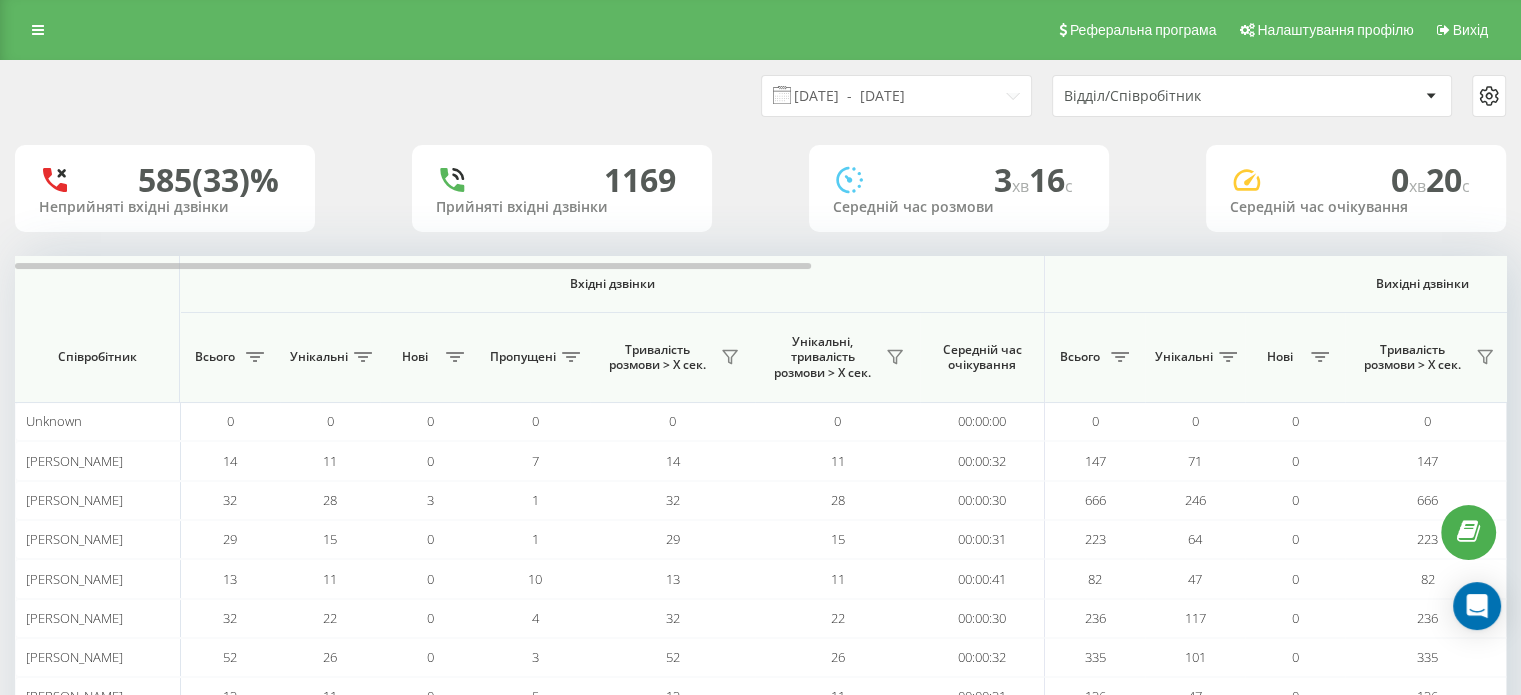 click on "Відділ/Співробітник" at bounding box center (1183, 96) 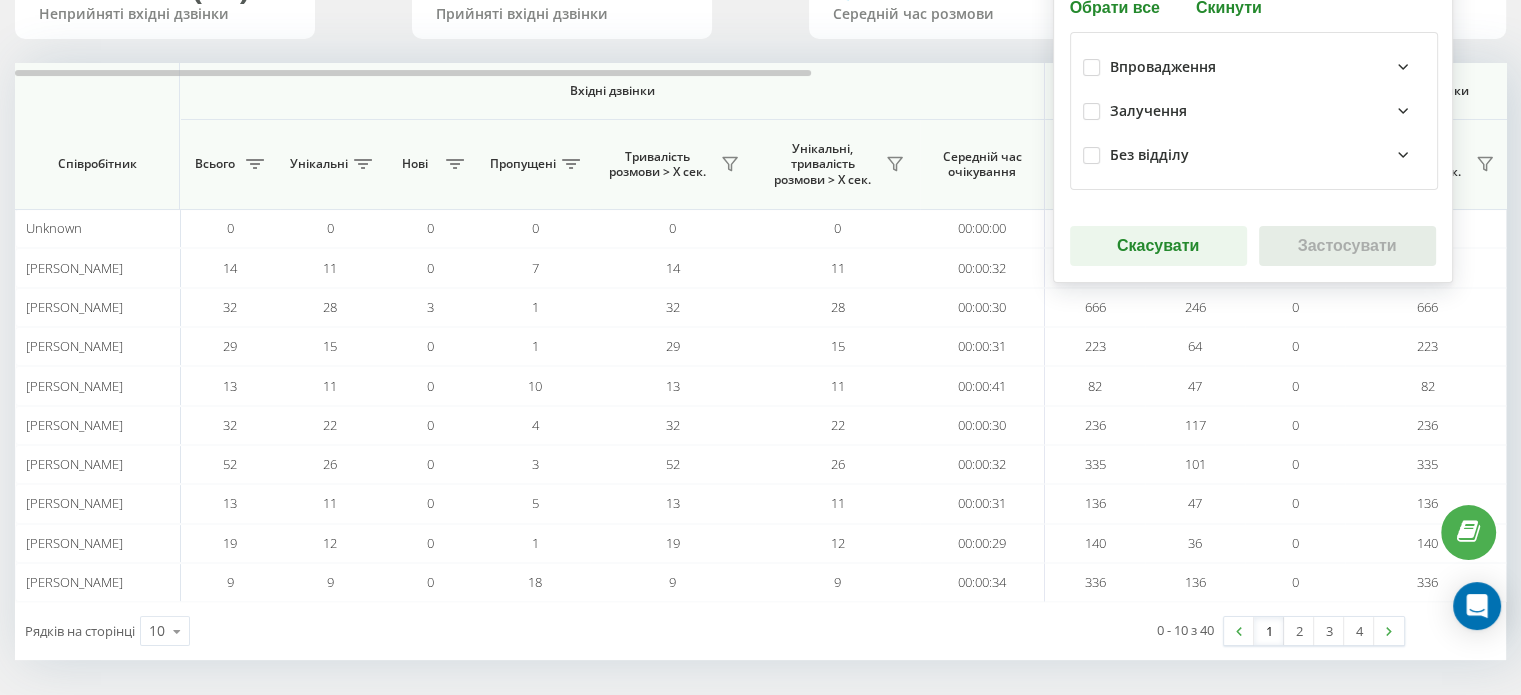 scroll, scrollTop: 0, scrollLeft: 0, axis: both 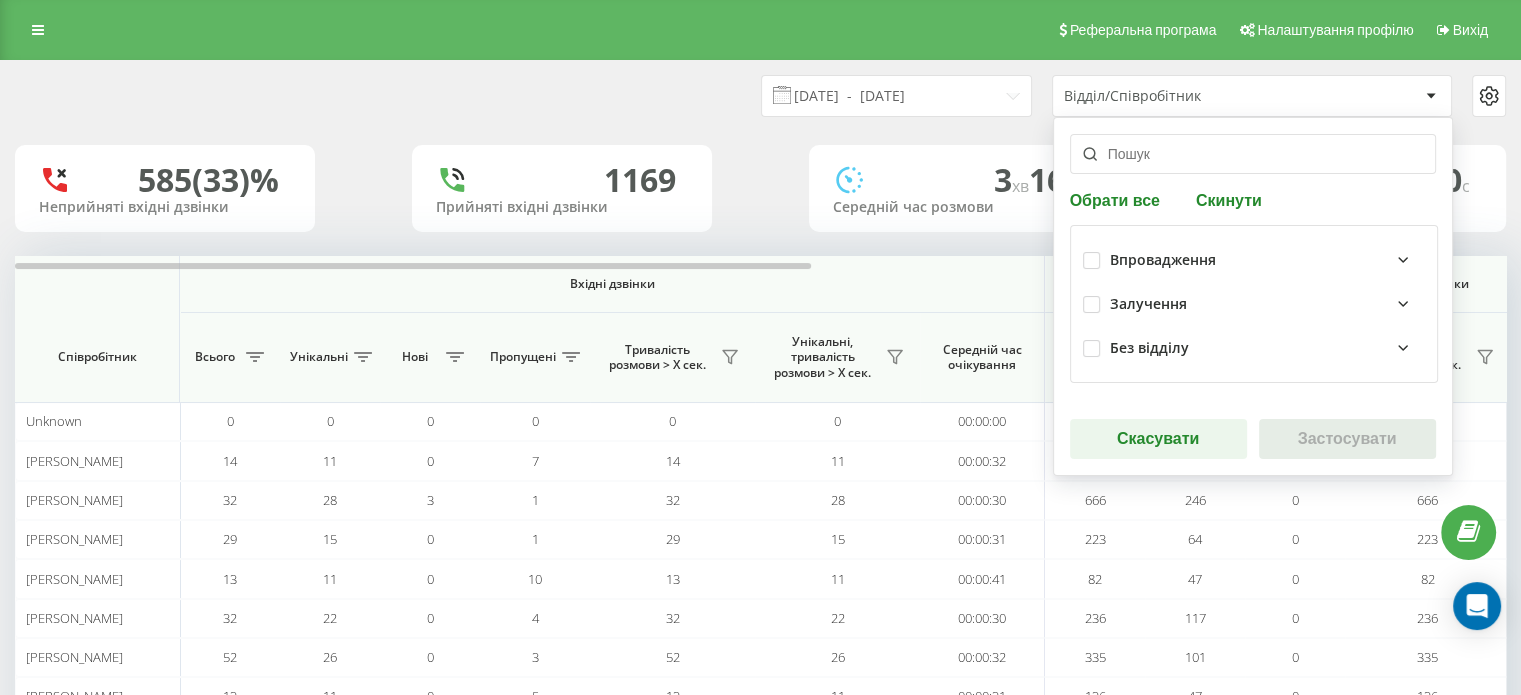 click on "Залучення" at bounding box center [1267, 304] 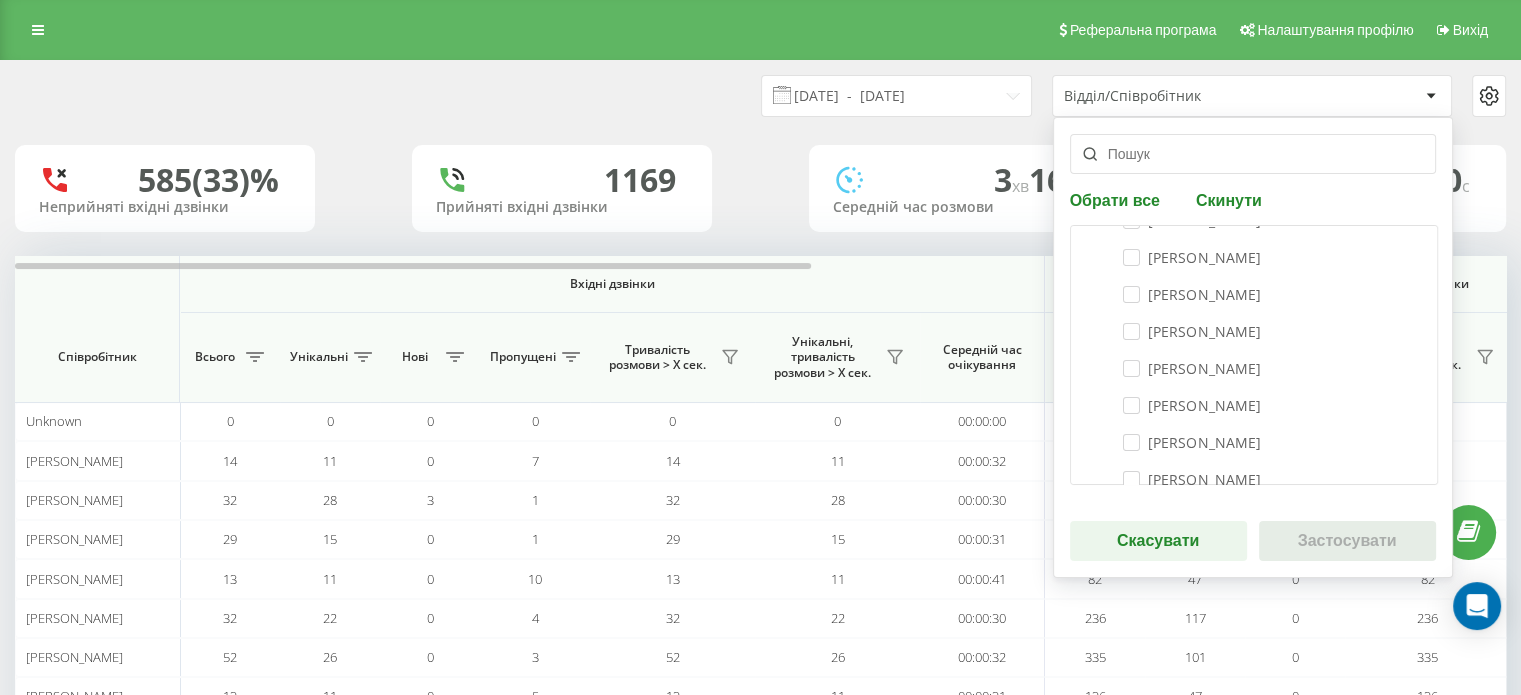 scroll, scrollTop: 300, scrollLeft: 0, axis: vertical 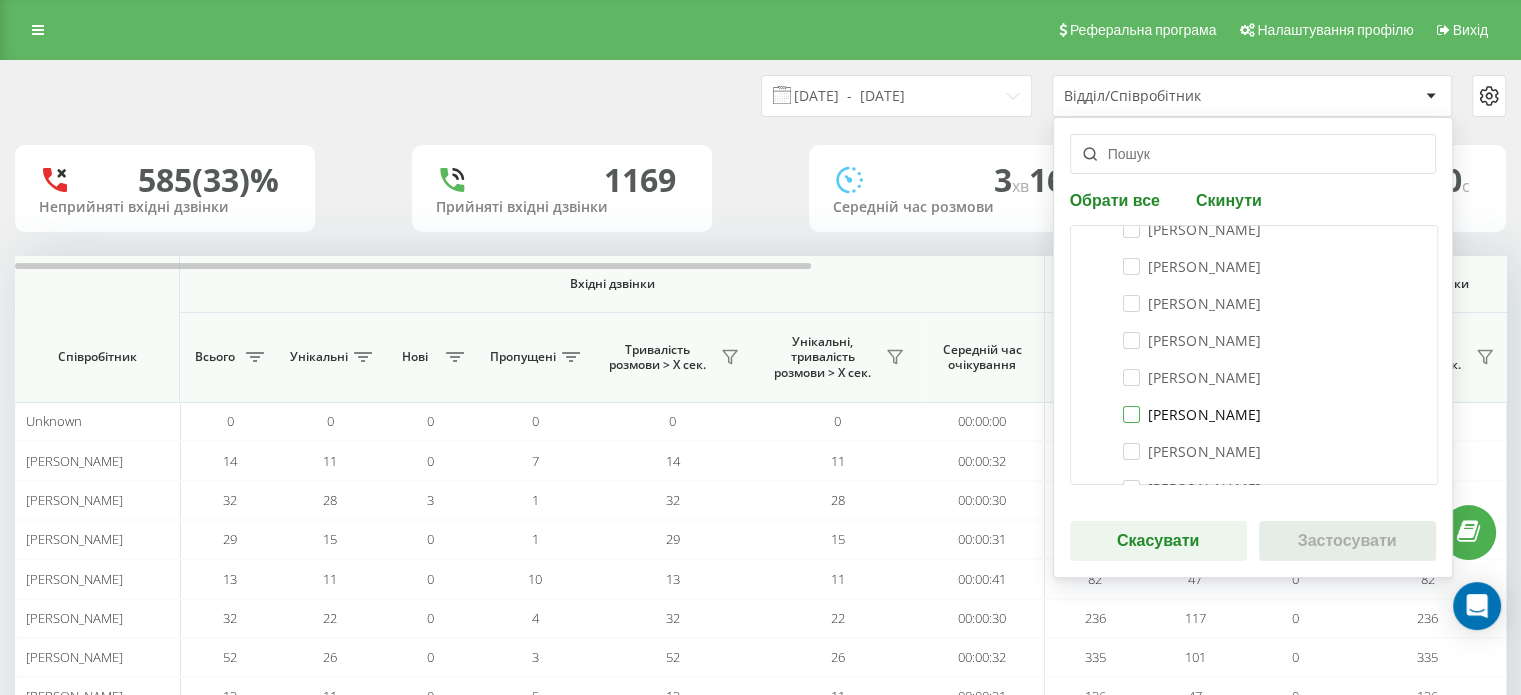 click on "[PERSON_NAME]" at bounding box center [1192, 414] 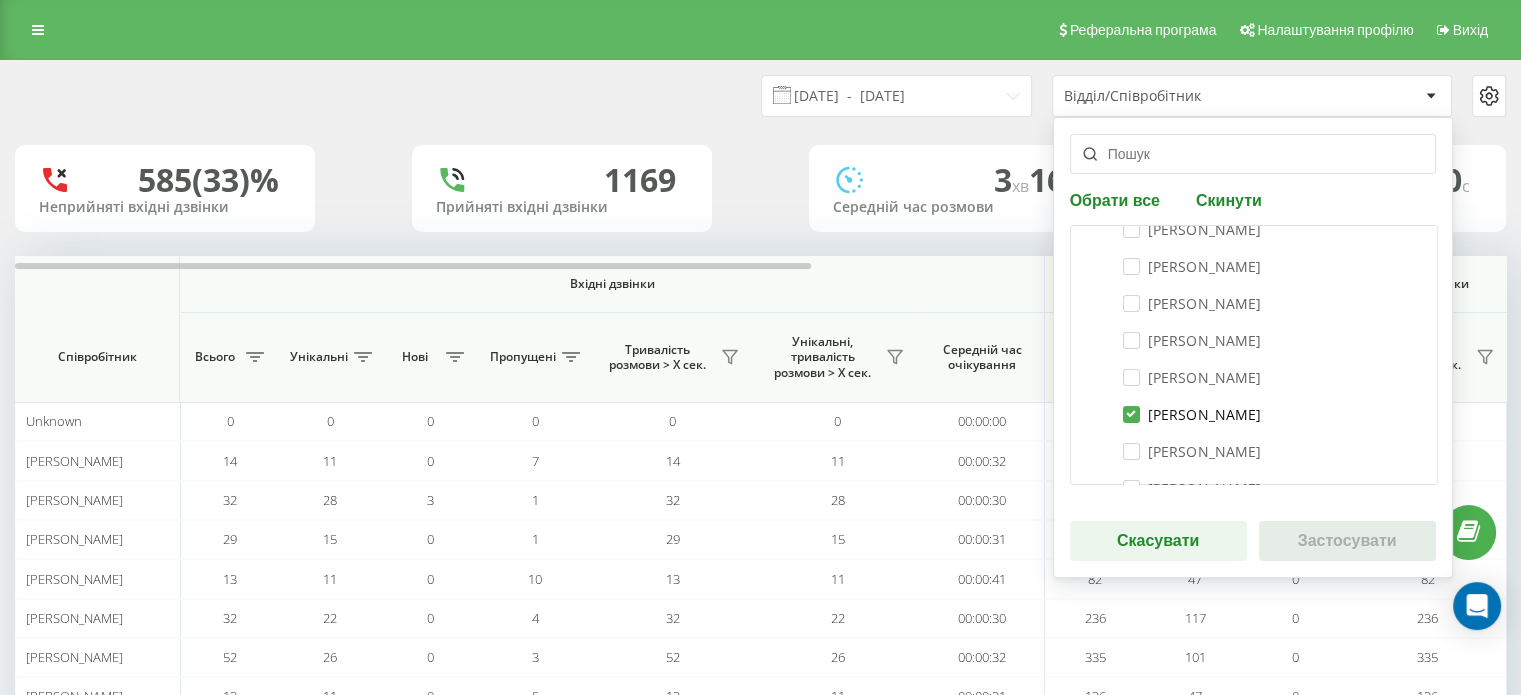 checkbox on "true" 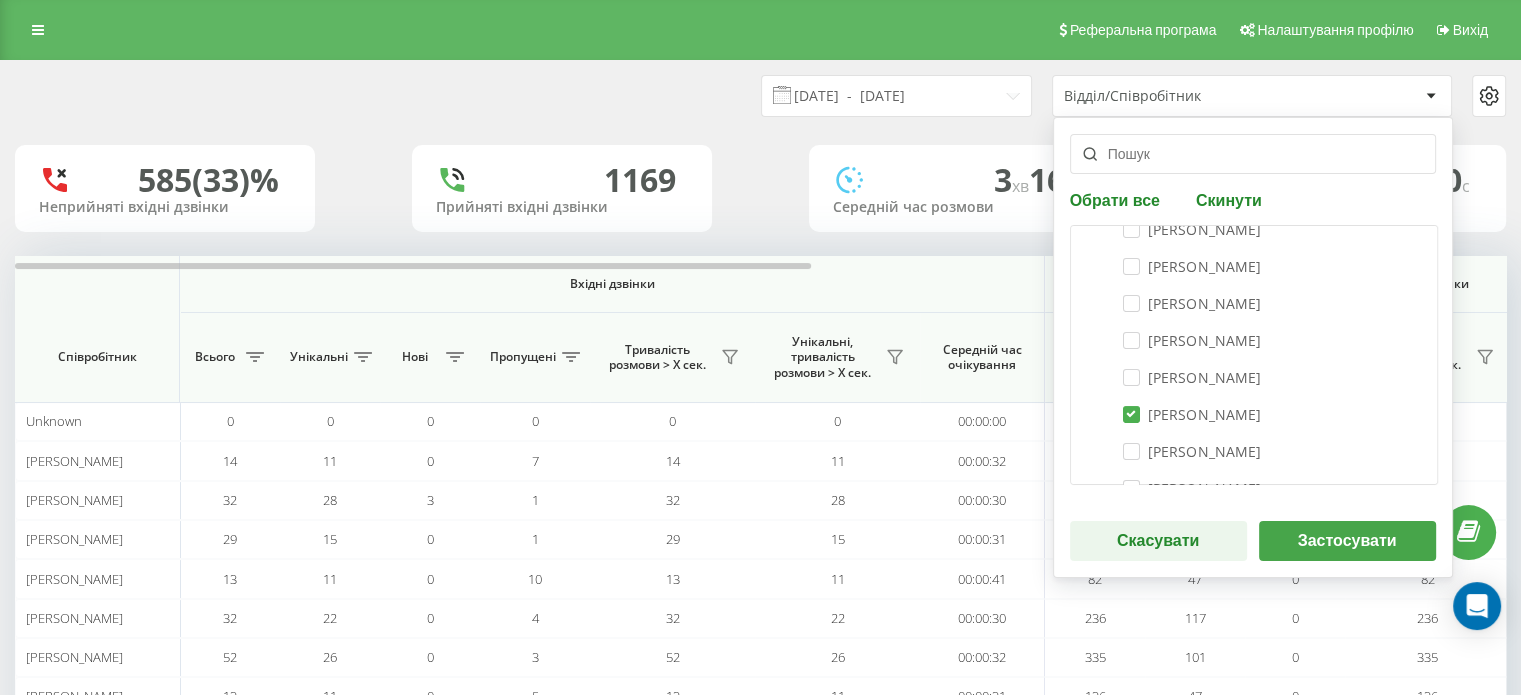 click on "Застосувати" at bounding box center [1347, 541] 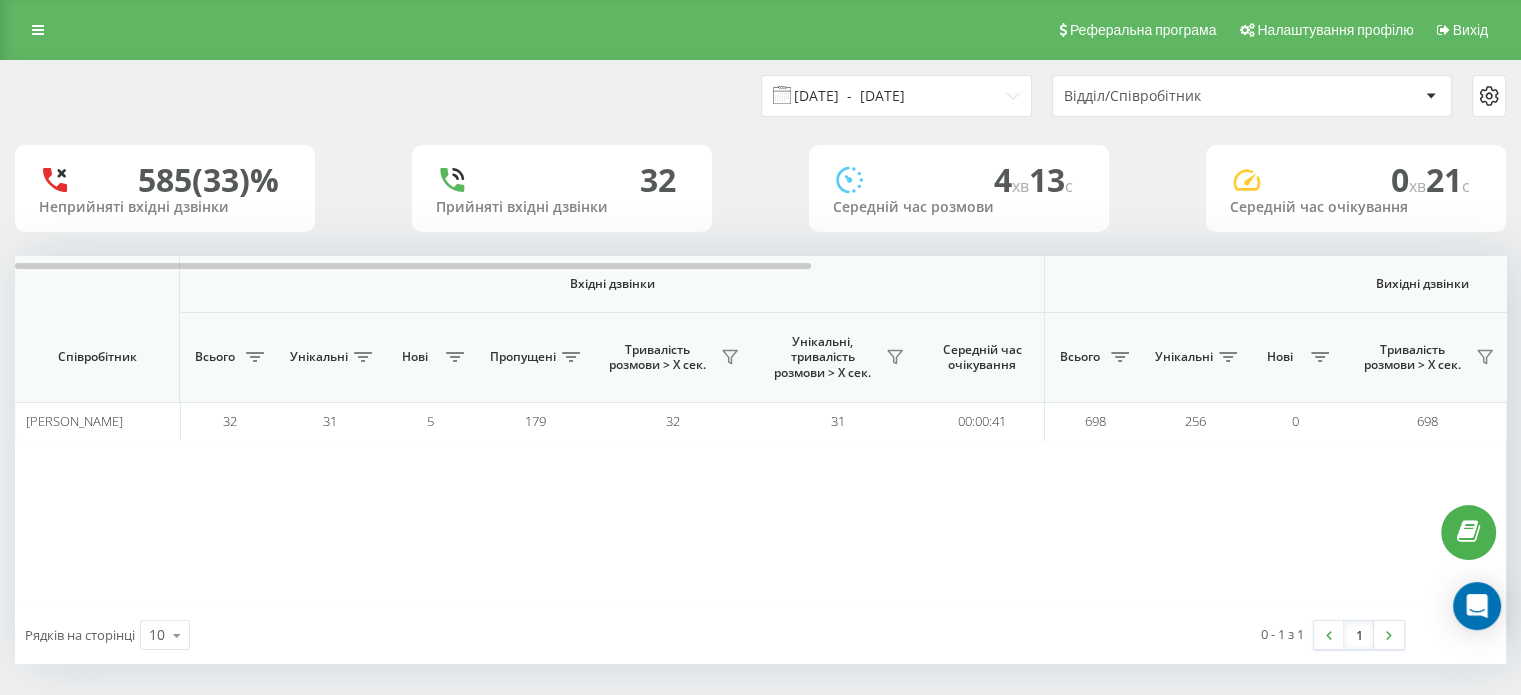 click on "[DATE]  -  [DATE]" at bounding box center (896, 96) 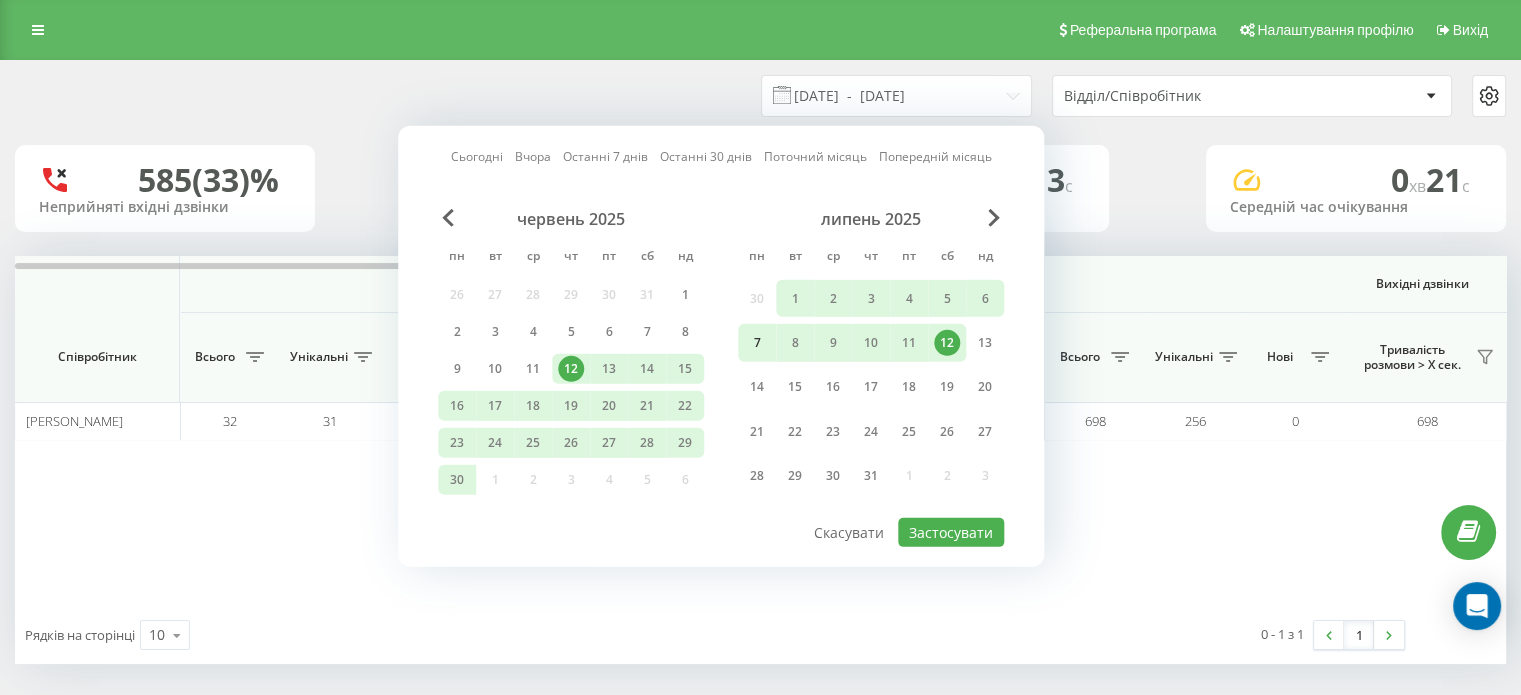 click on "7" at bounding box center [757, 343] 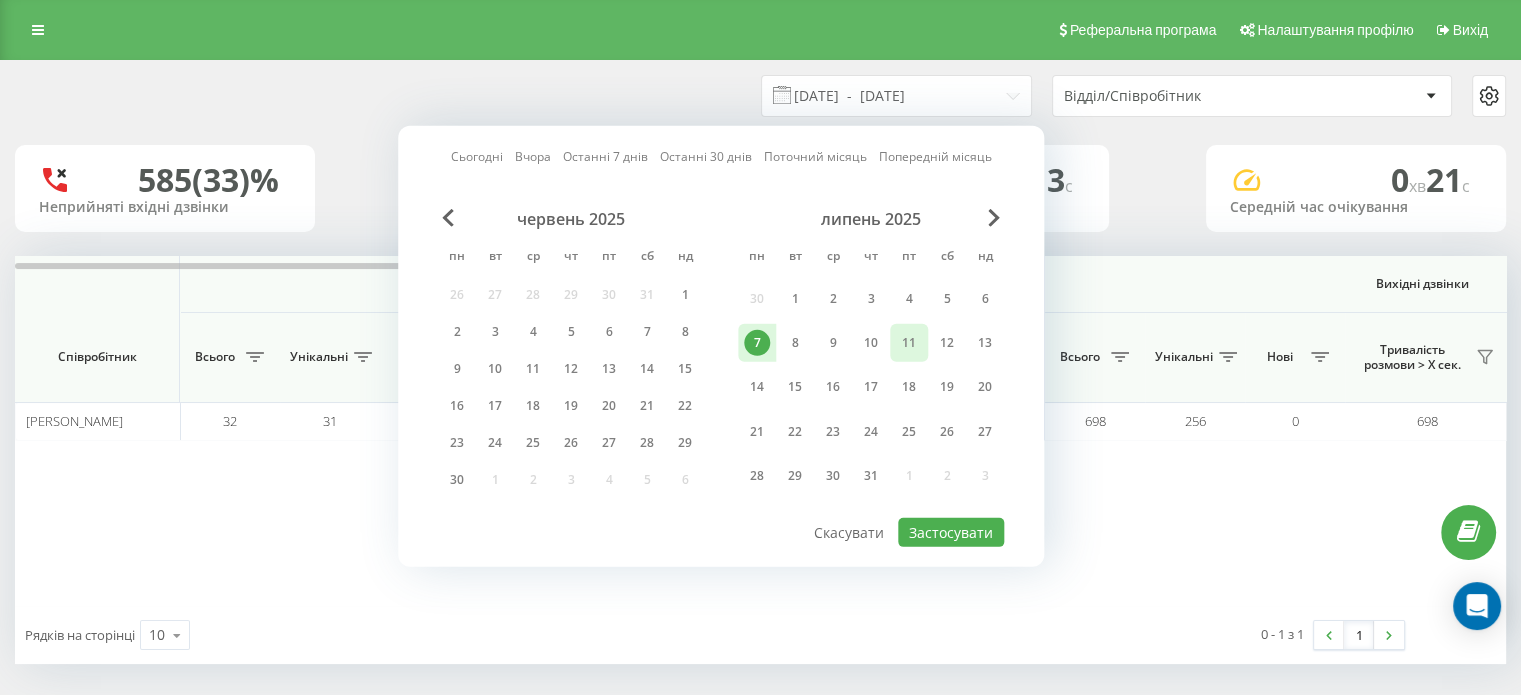 click on "11" at bounding box center [909, 343] 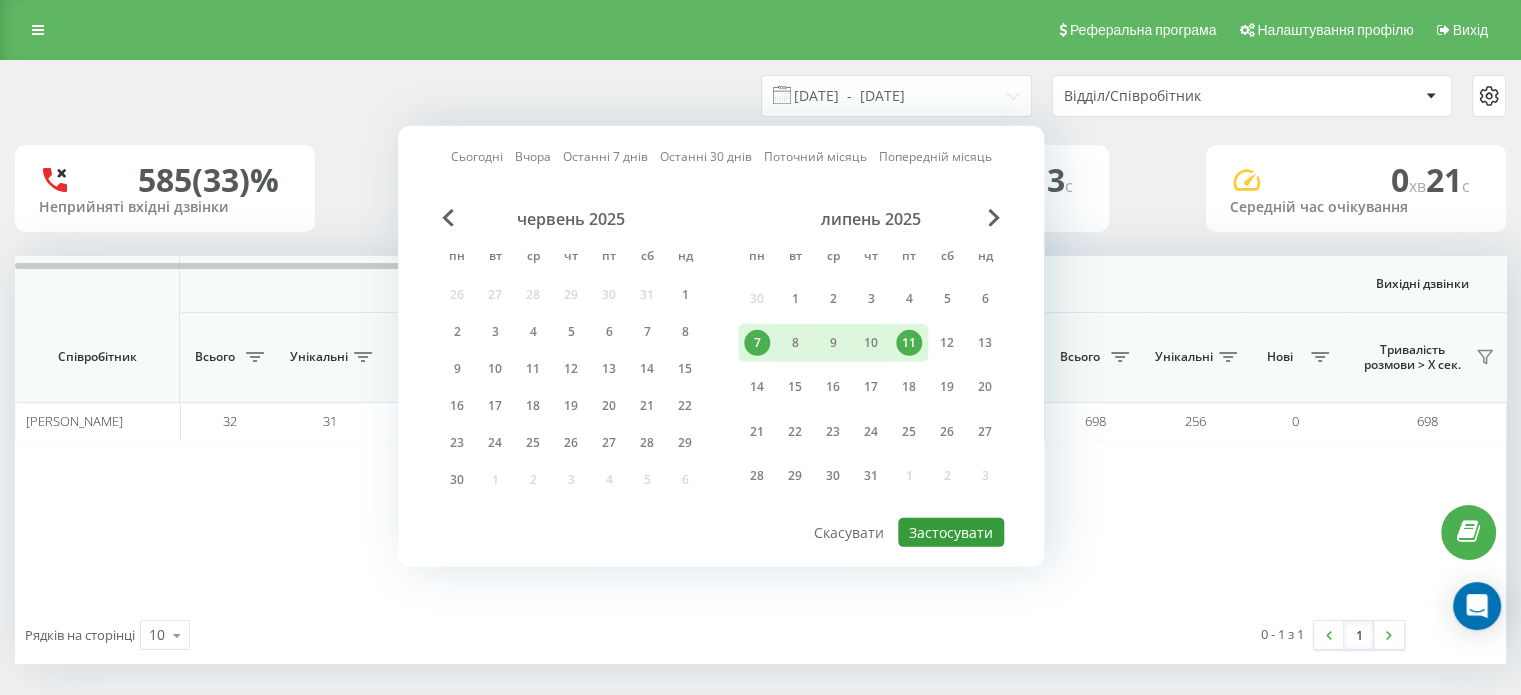 click on "Застосувати" at bounding box center [951, 532] 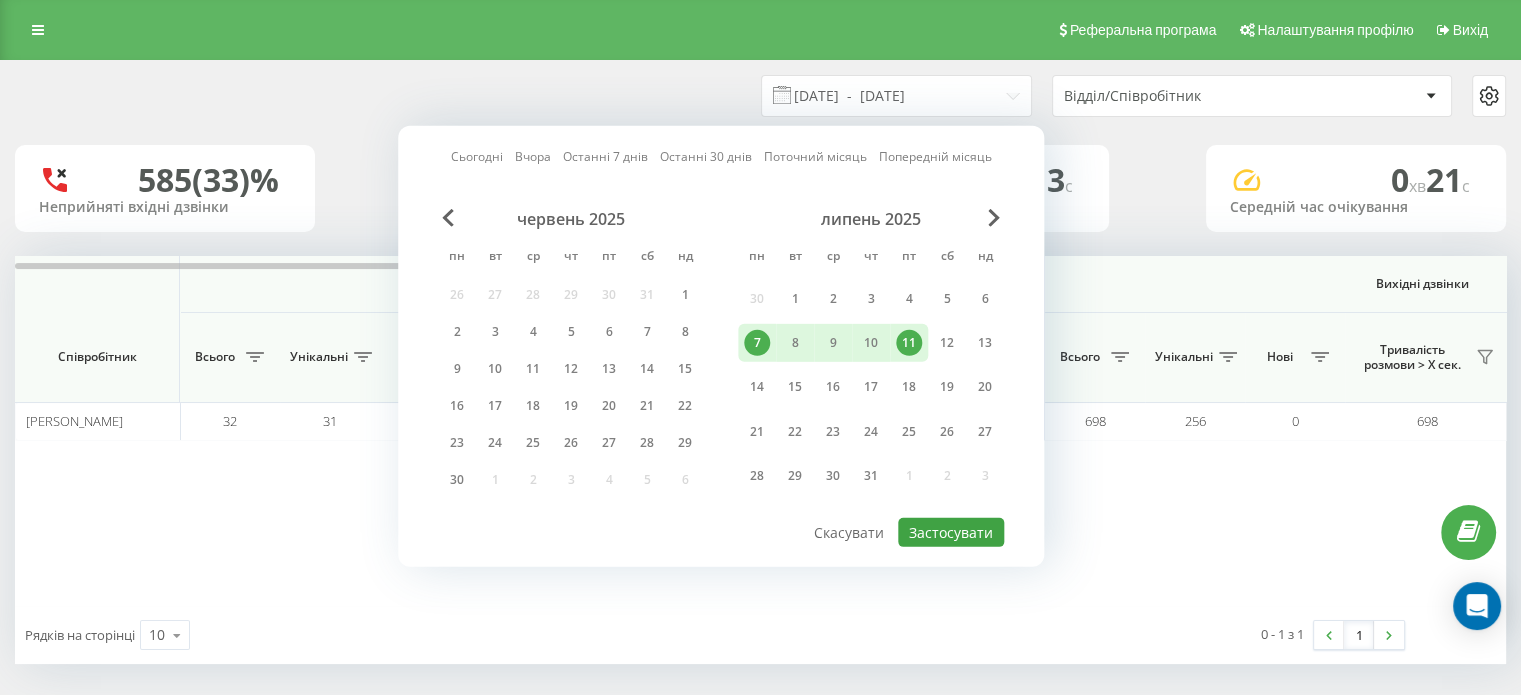 type on "[DATE]  -  [DATE]" 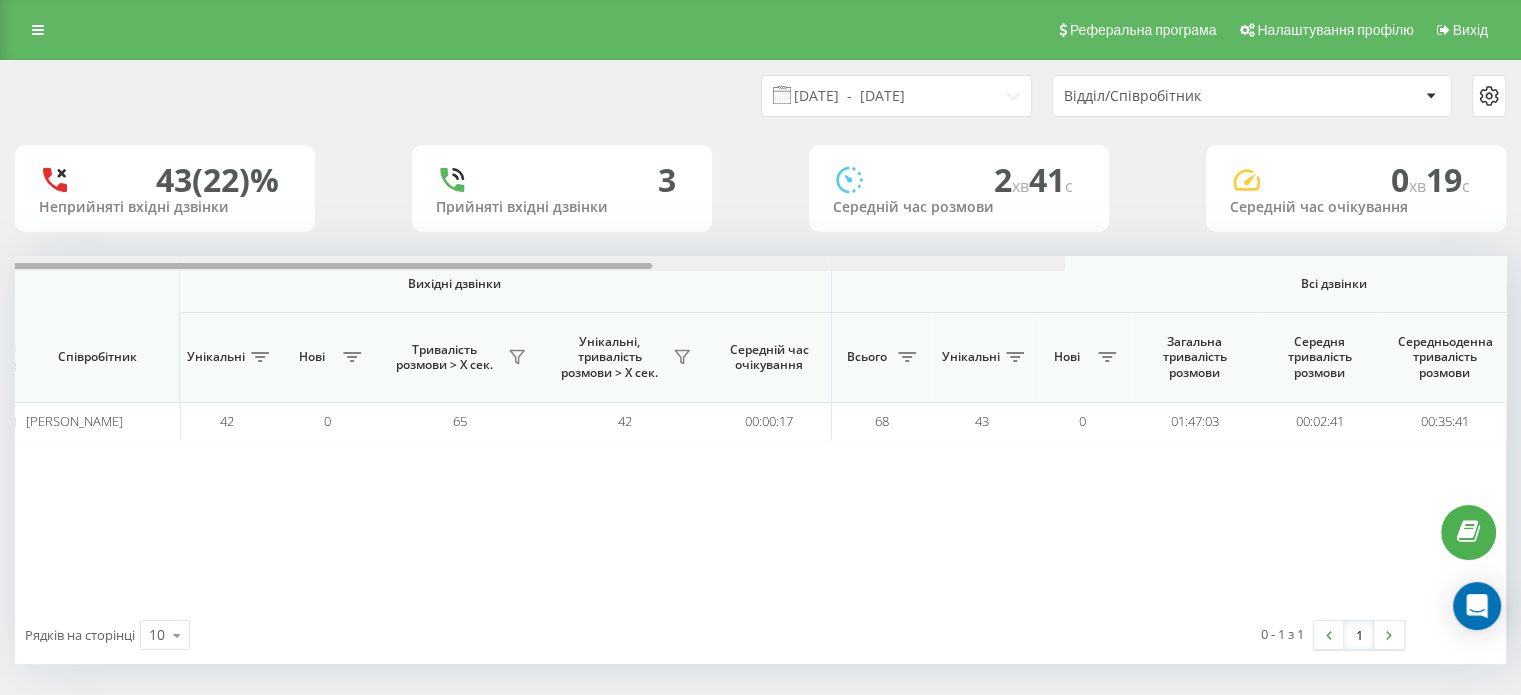 scroll, scrollTop: 0, scrollLeft: 1299, axis: horizontal 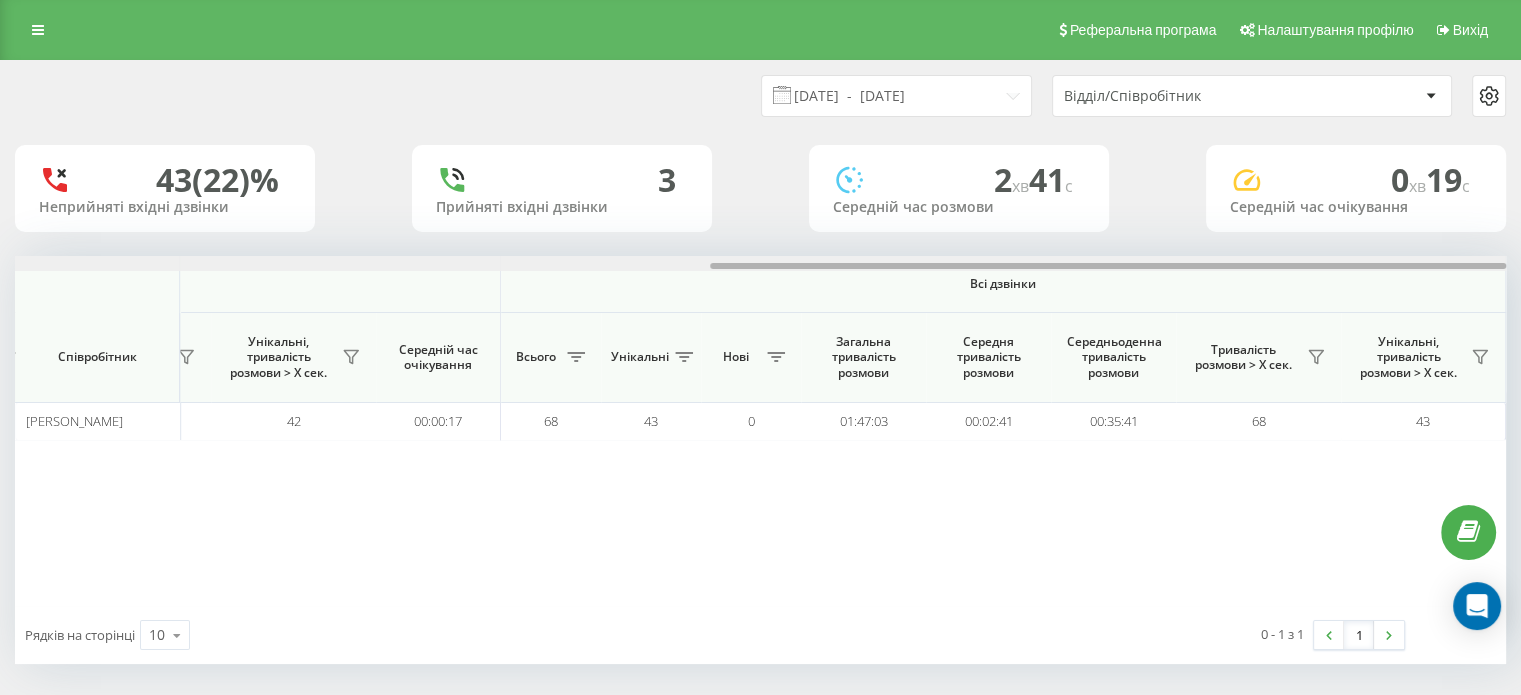 drag, startPoint x: 767, startPoint y: 267, endPoint x: 1292, endPoint y: 291, distance: 525.5483 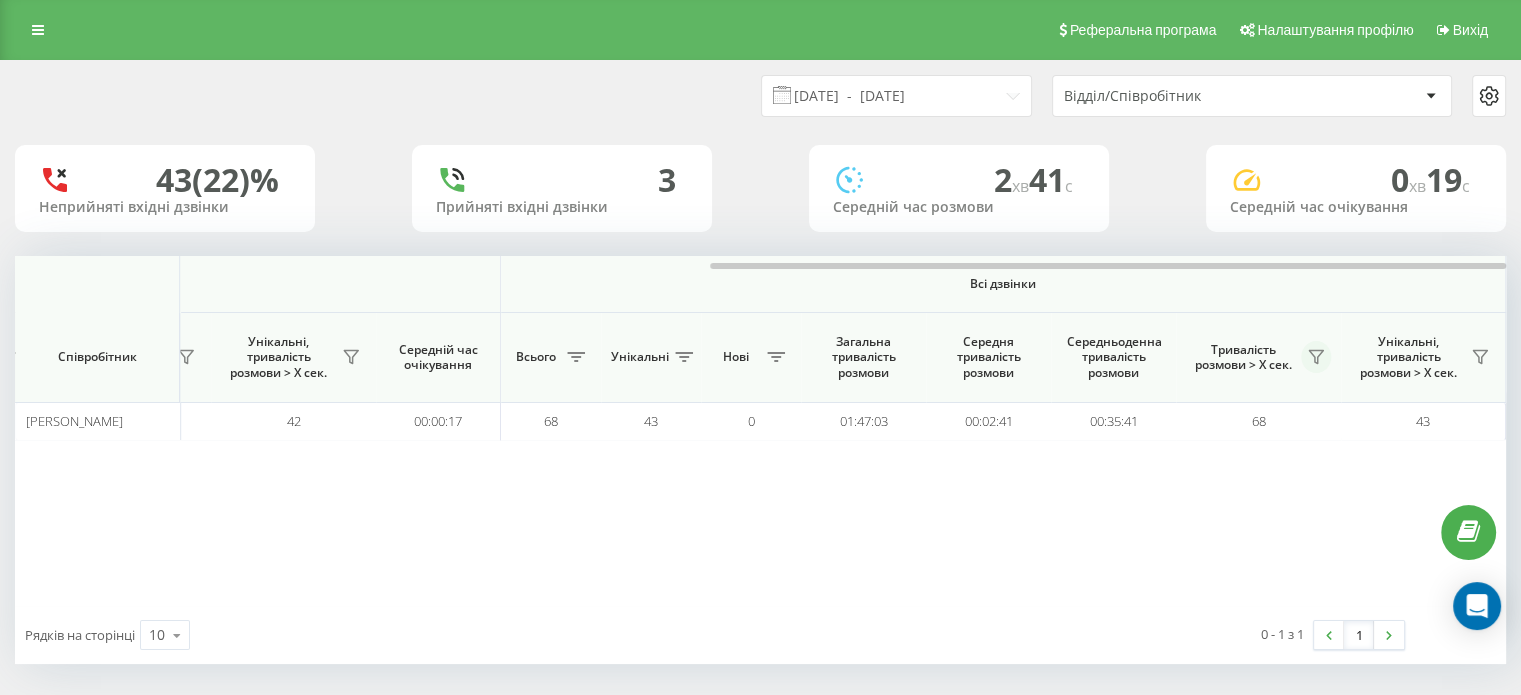 click 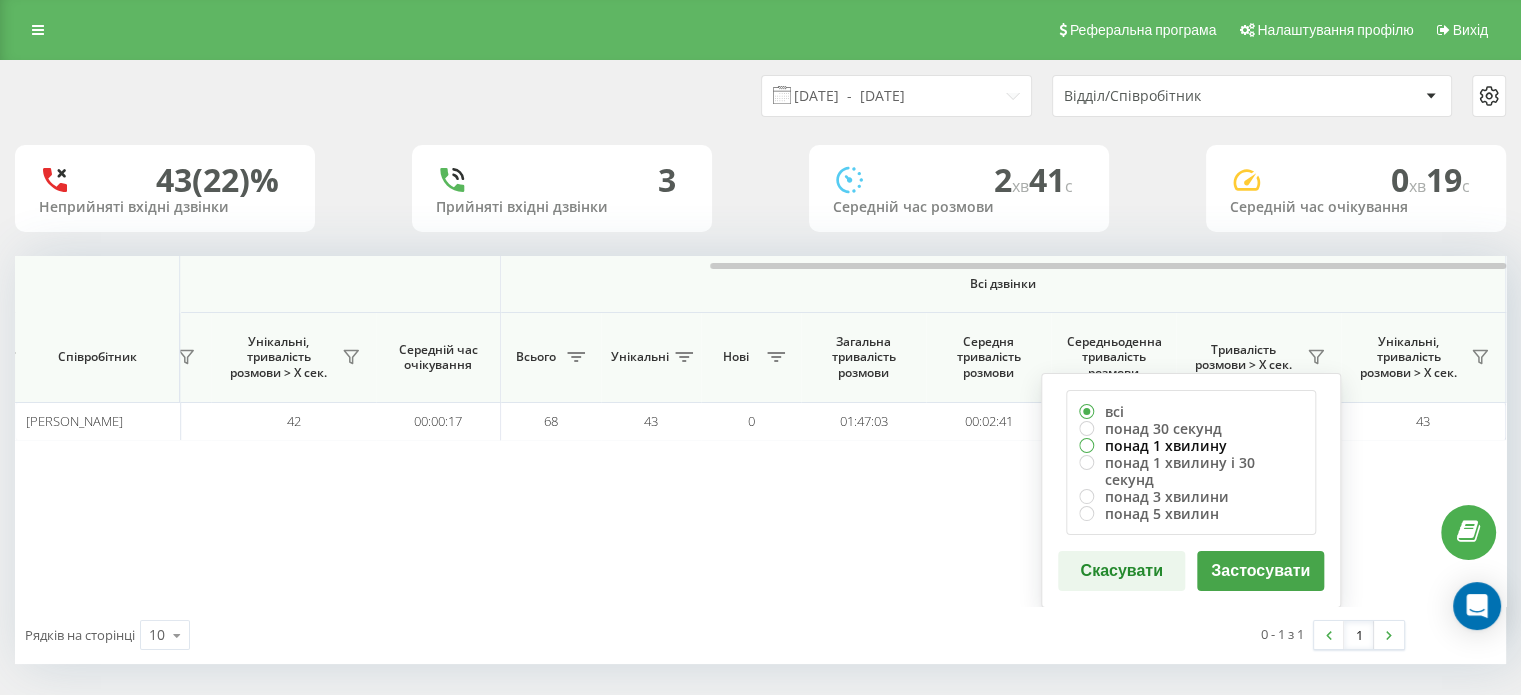 click on "понад 1 хвилину" at bounding box center (1191, 445) 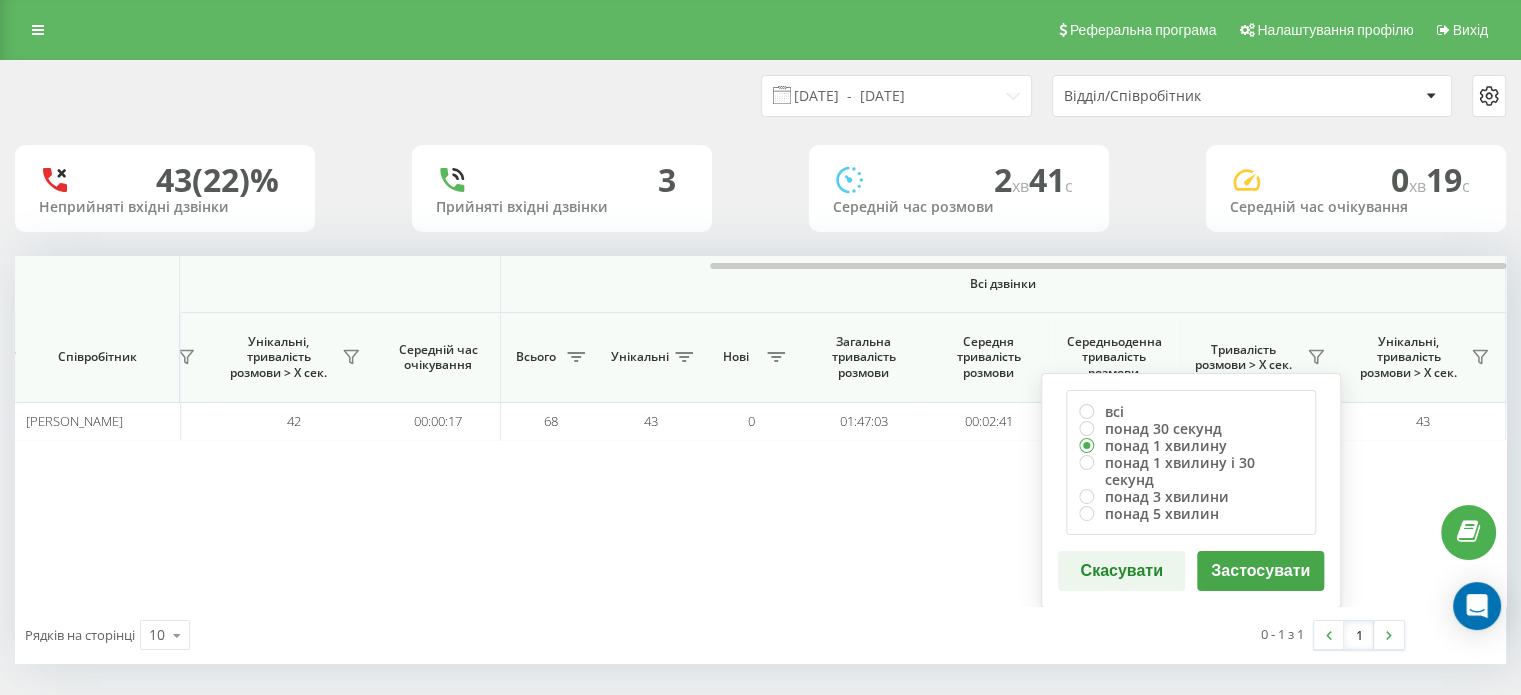 click on "Застосувати" at bounding box center [1260, 571] 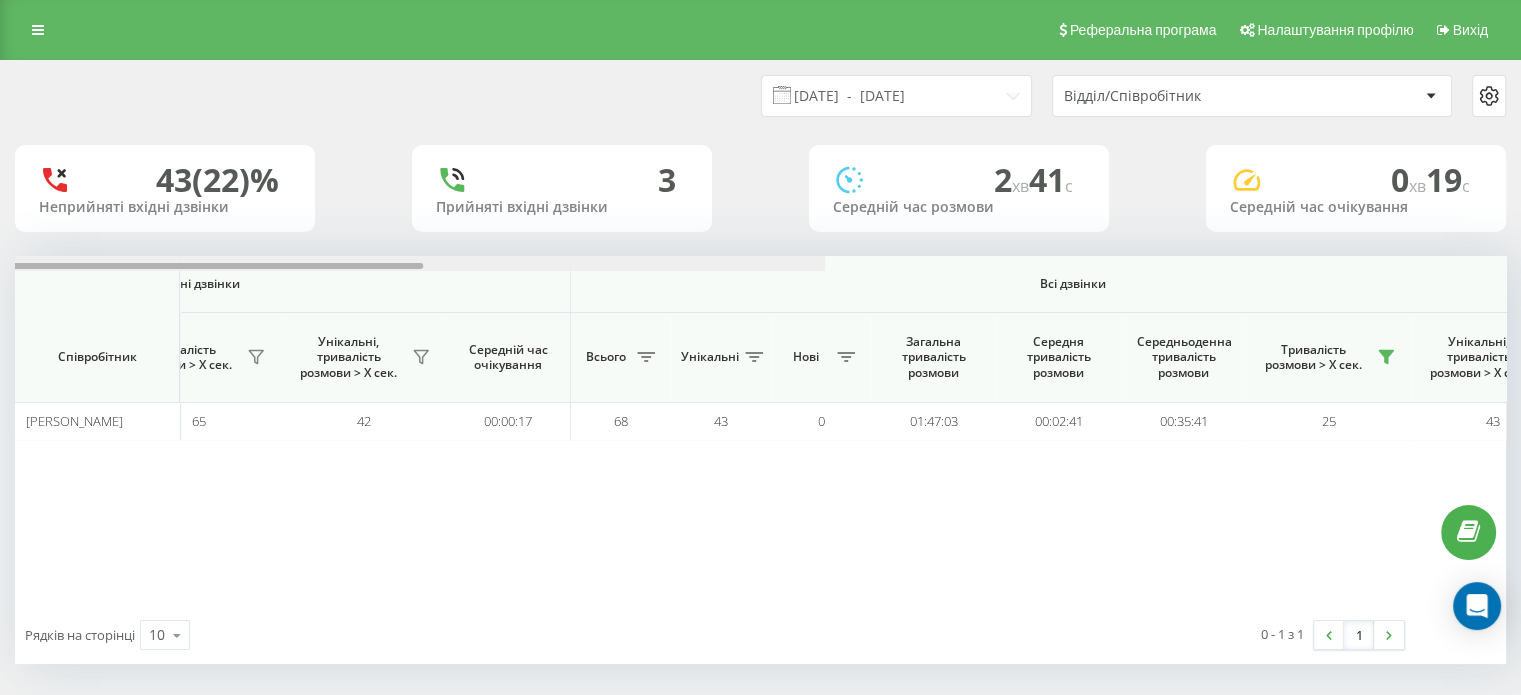 scroll, scrollTop: 0, scrollLeft: 1299, axis: horizontal 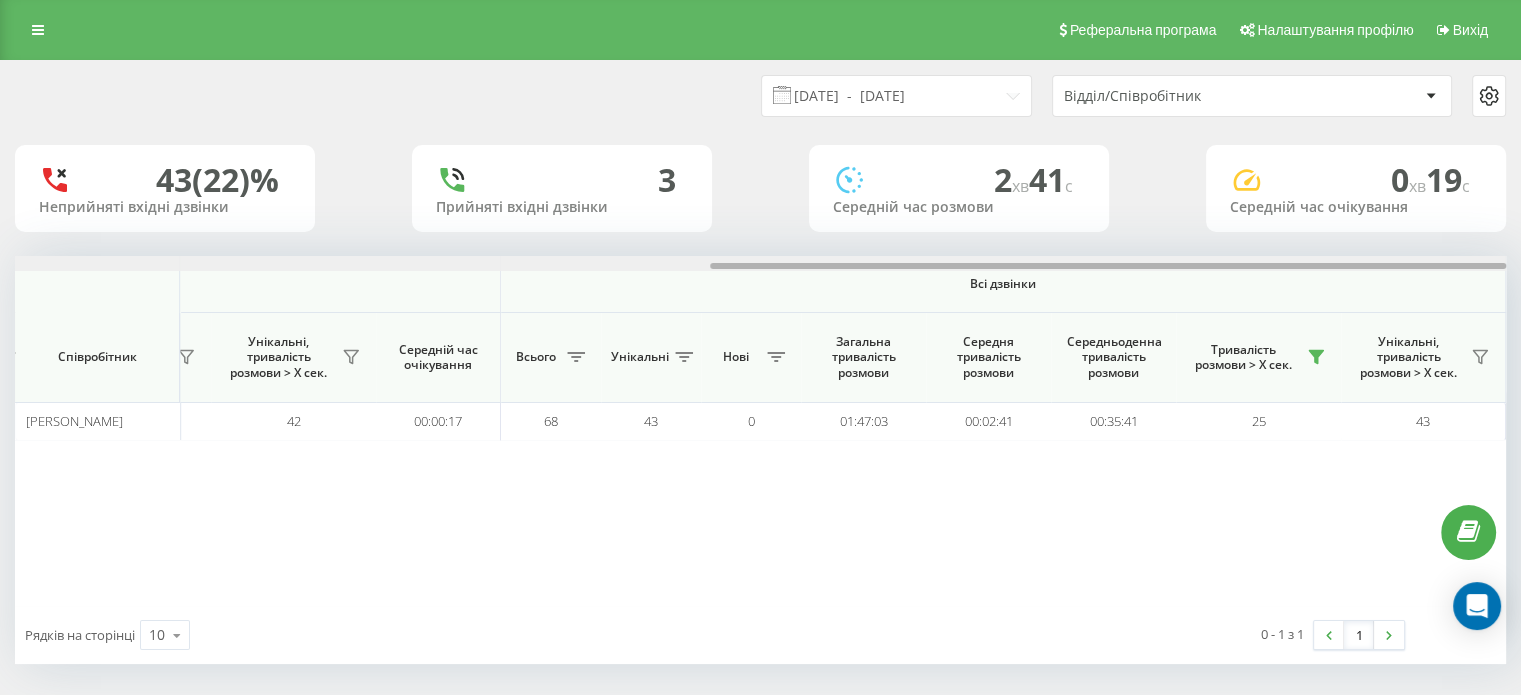 drag, startPoint x: 802, startPoint y: 266, endPoint x: 1535, endPoint y: 314, distance: 734.56995 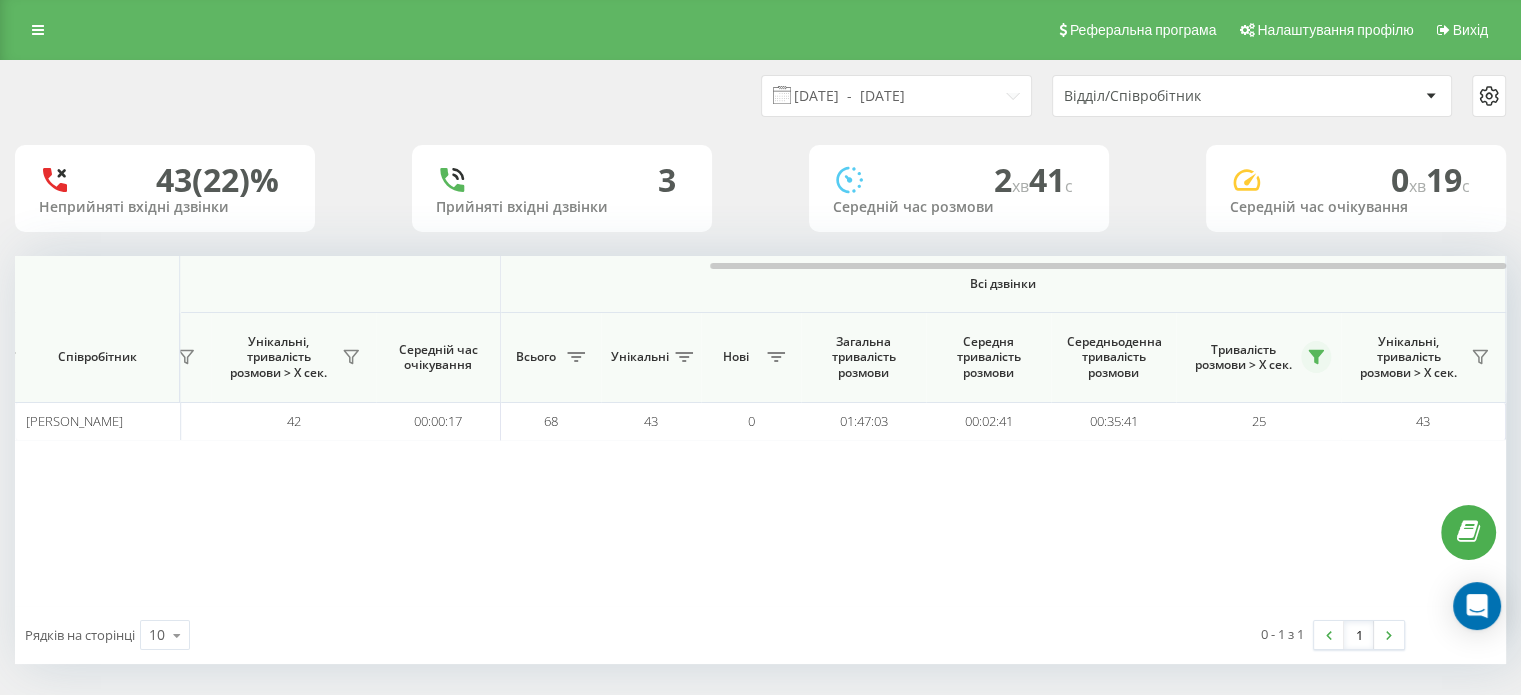click 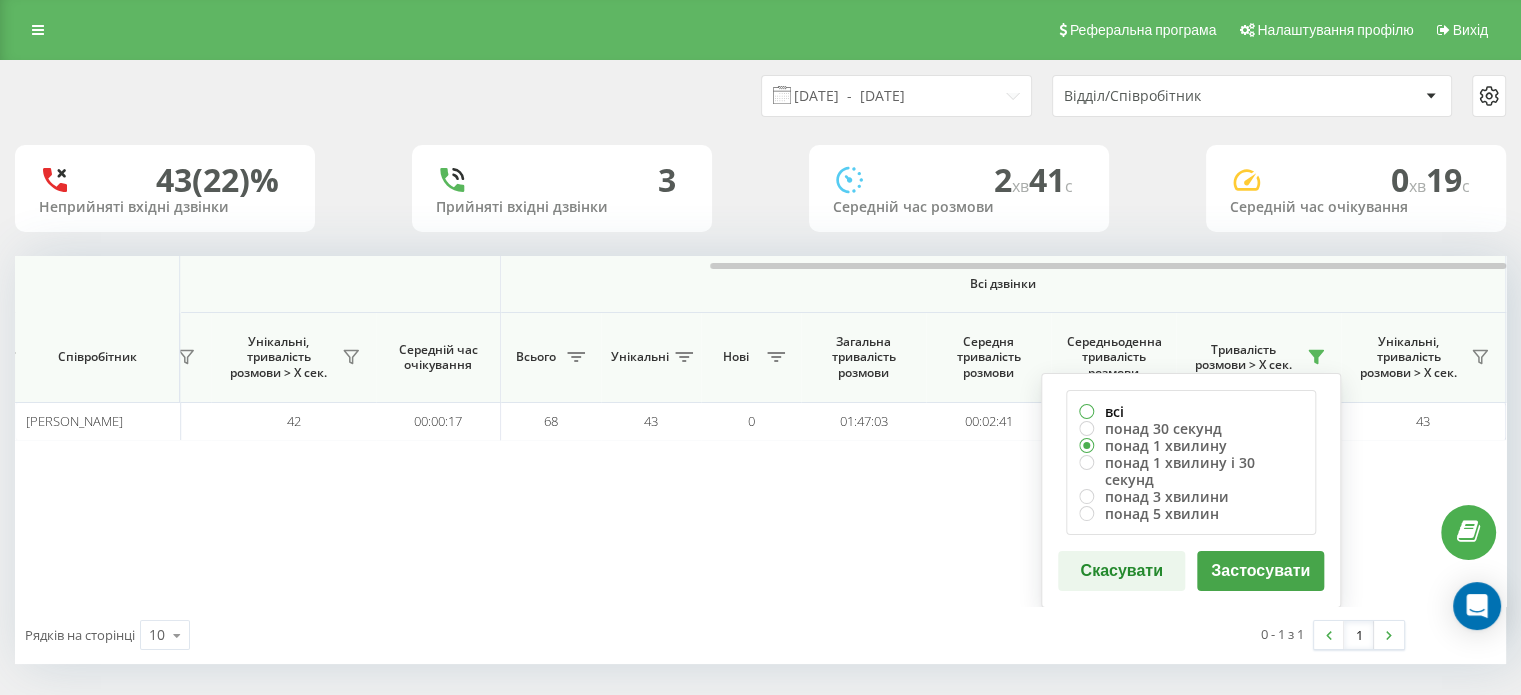 click on "всі" at bounding box center (1191, 411) 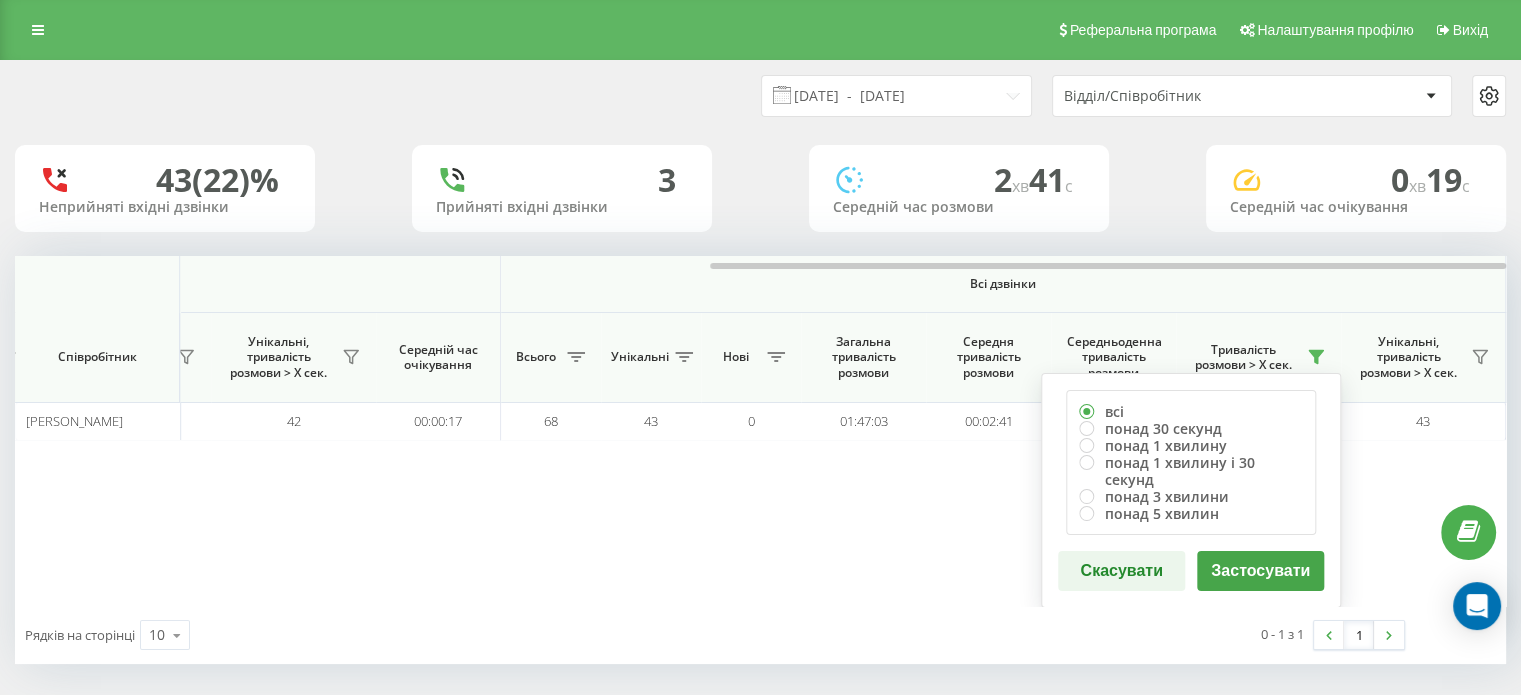 click on "Застосувати" at bounding box center [1260, 571] 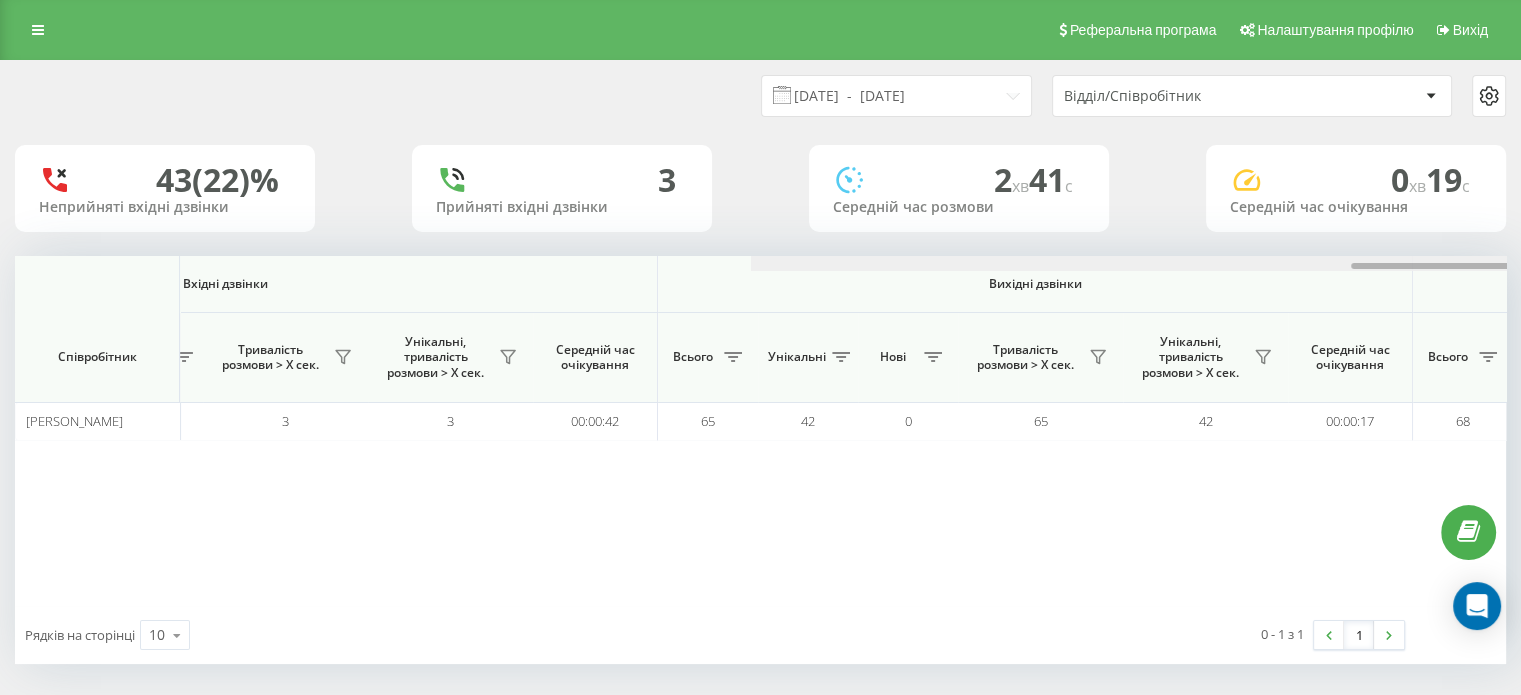 scroll, scrollTop: 0, scrollLeft: 1299, axis: horizontal 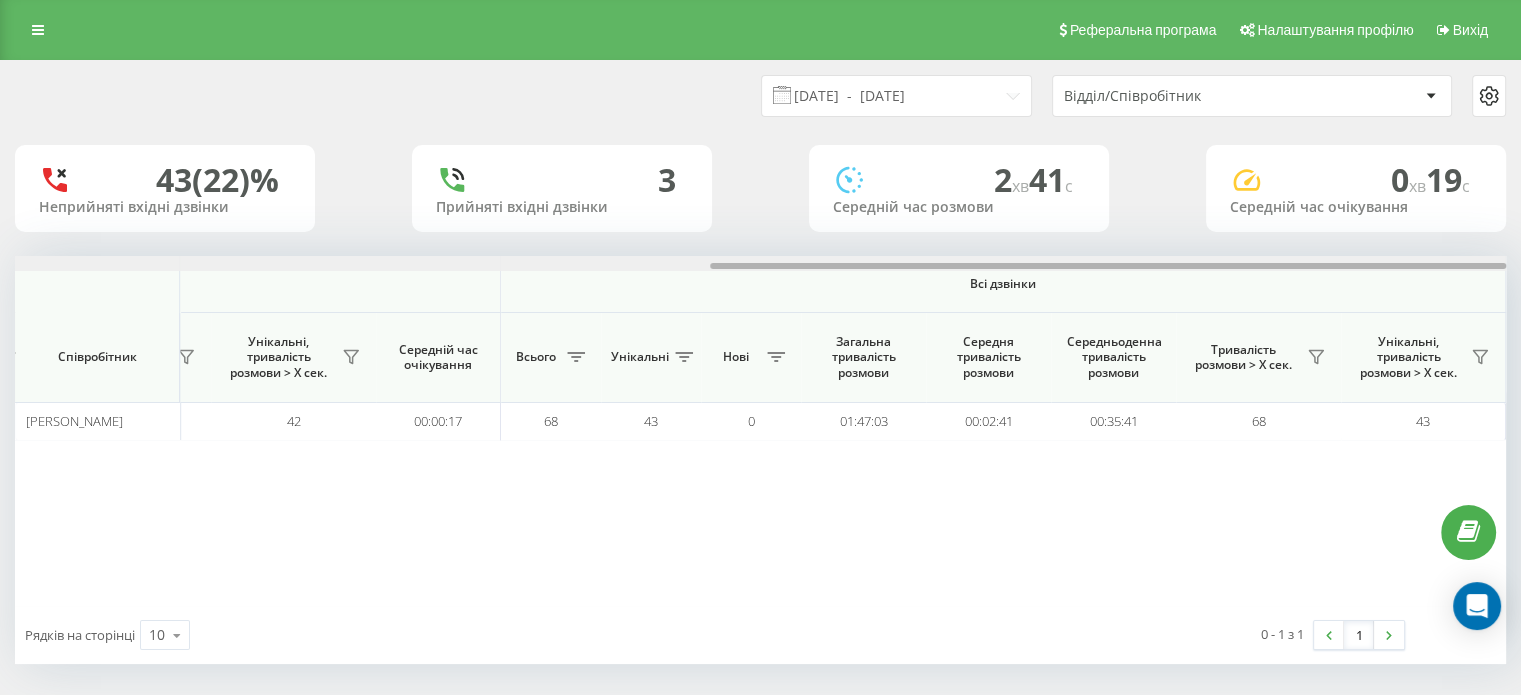 drag, startPoint x: 787, startPoint y: 265, endPoint x: 1535, endPoint y: 257, distance: 748.0428 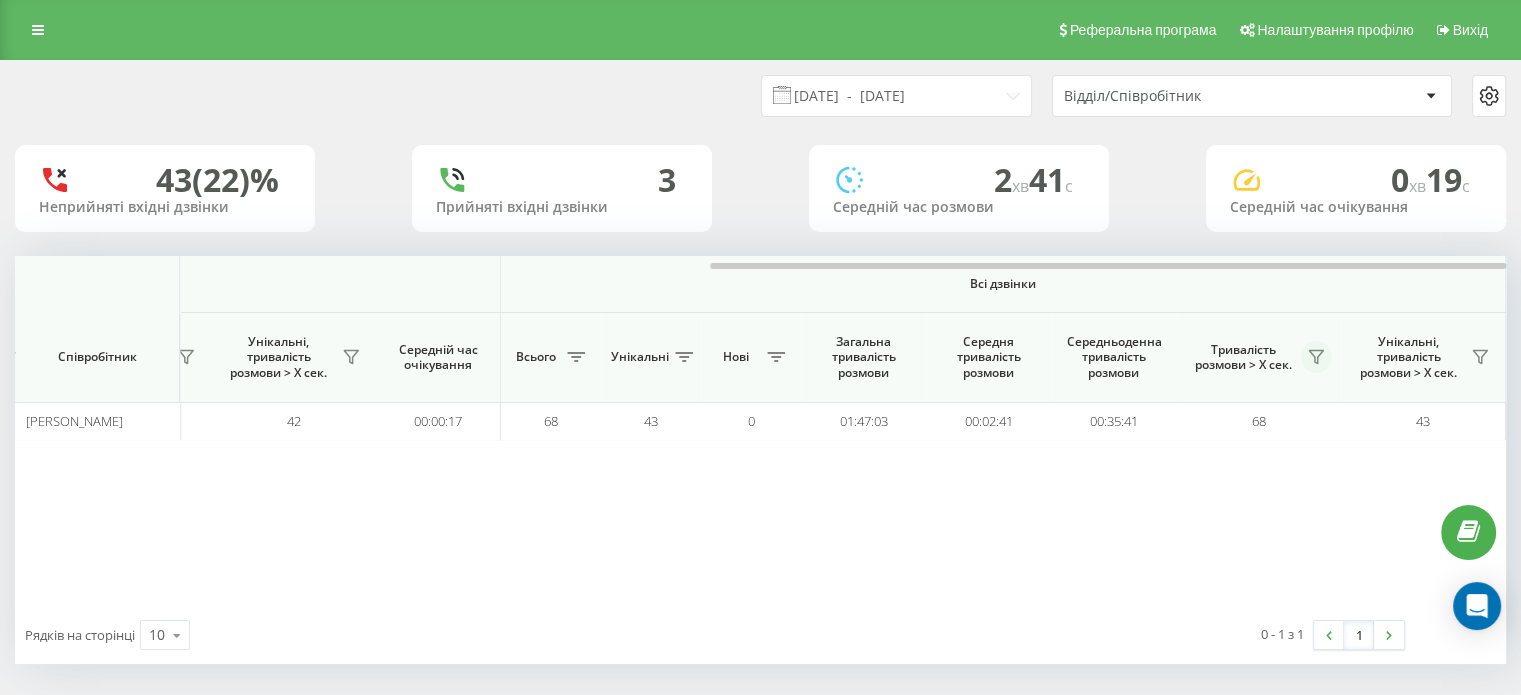 click 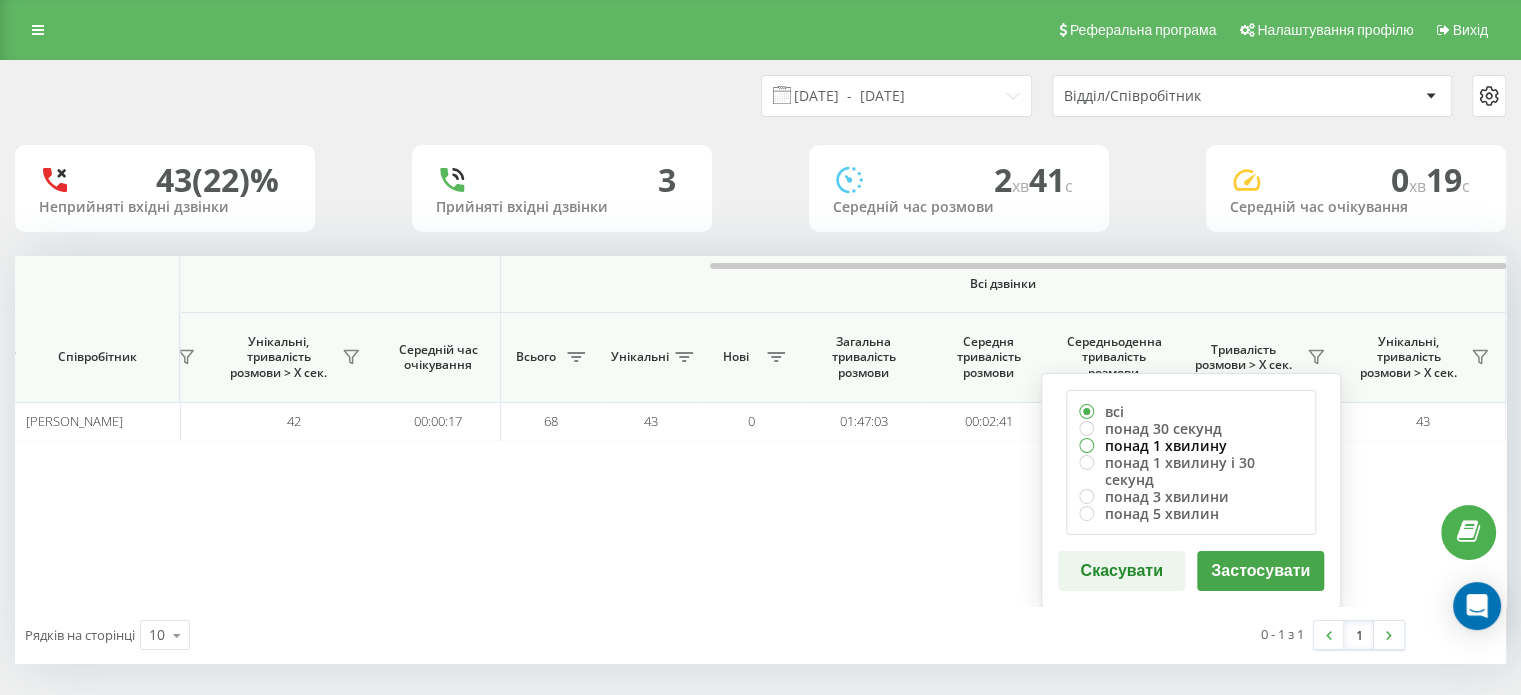 click on "понад 1 хвилину" at bounding box center (1191, 445) 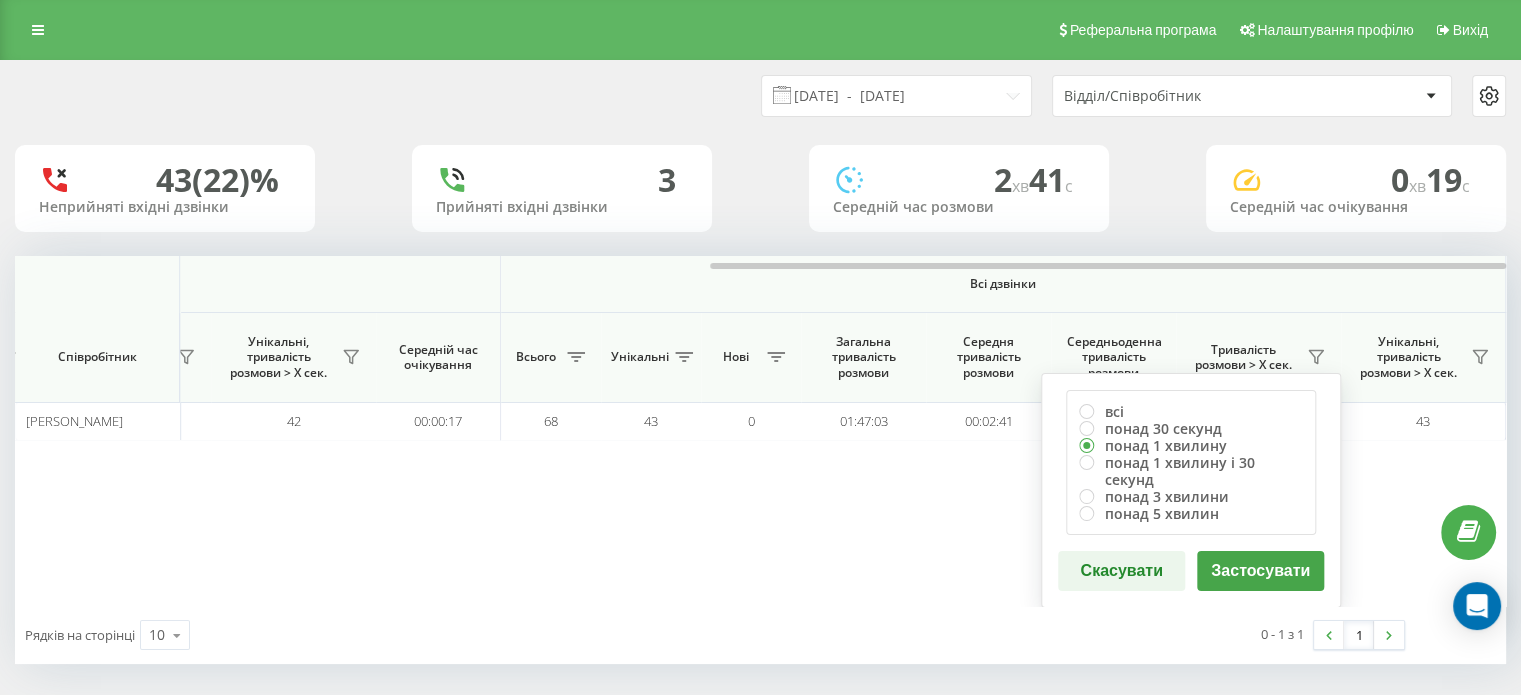 click on "Застосувати" at bounding box center [1260, 571] 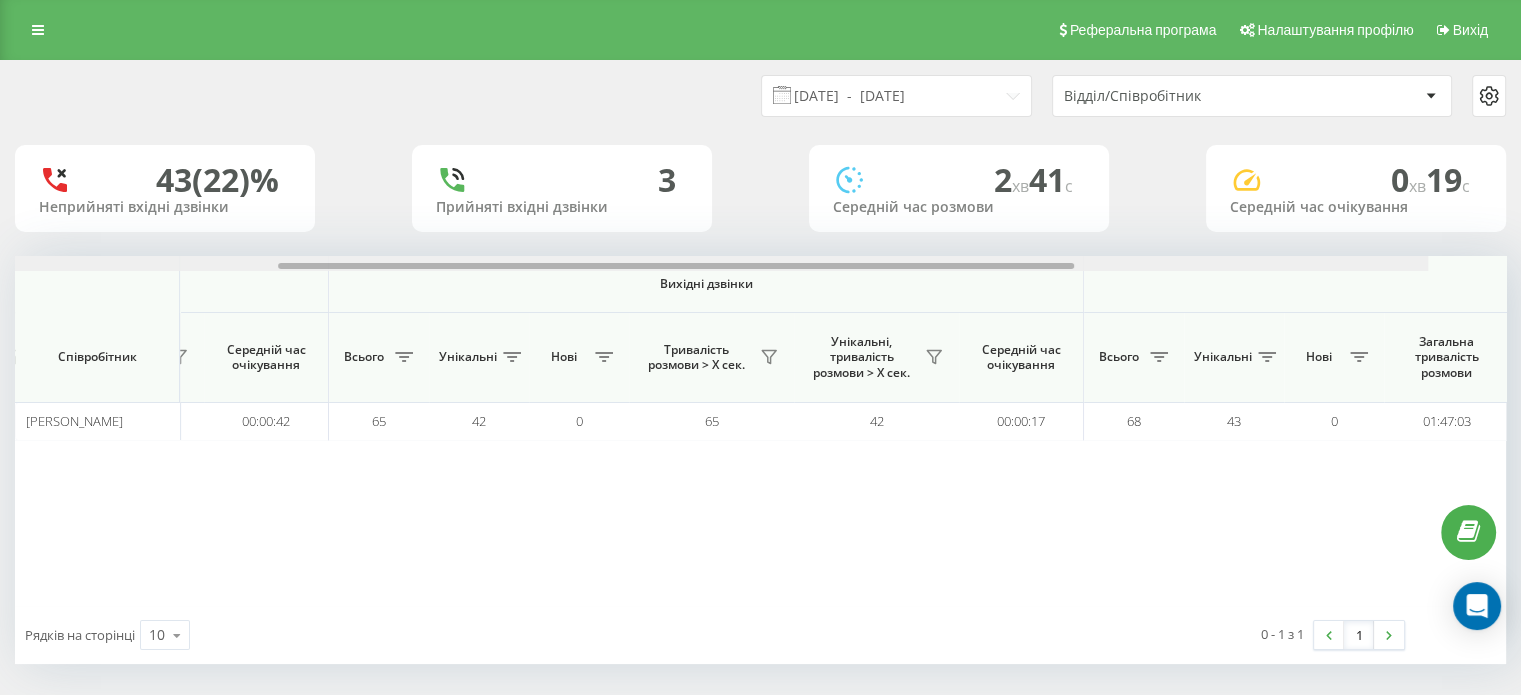 scroll, scrollTop: 0, scrollLeft: 1299, axis: horizontal 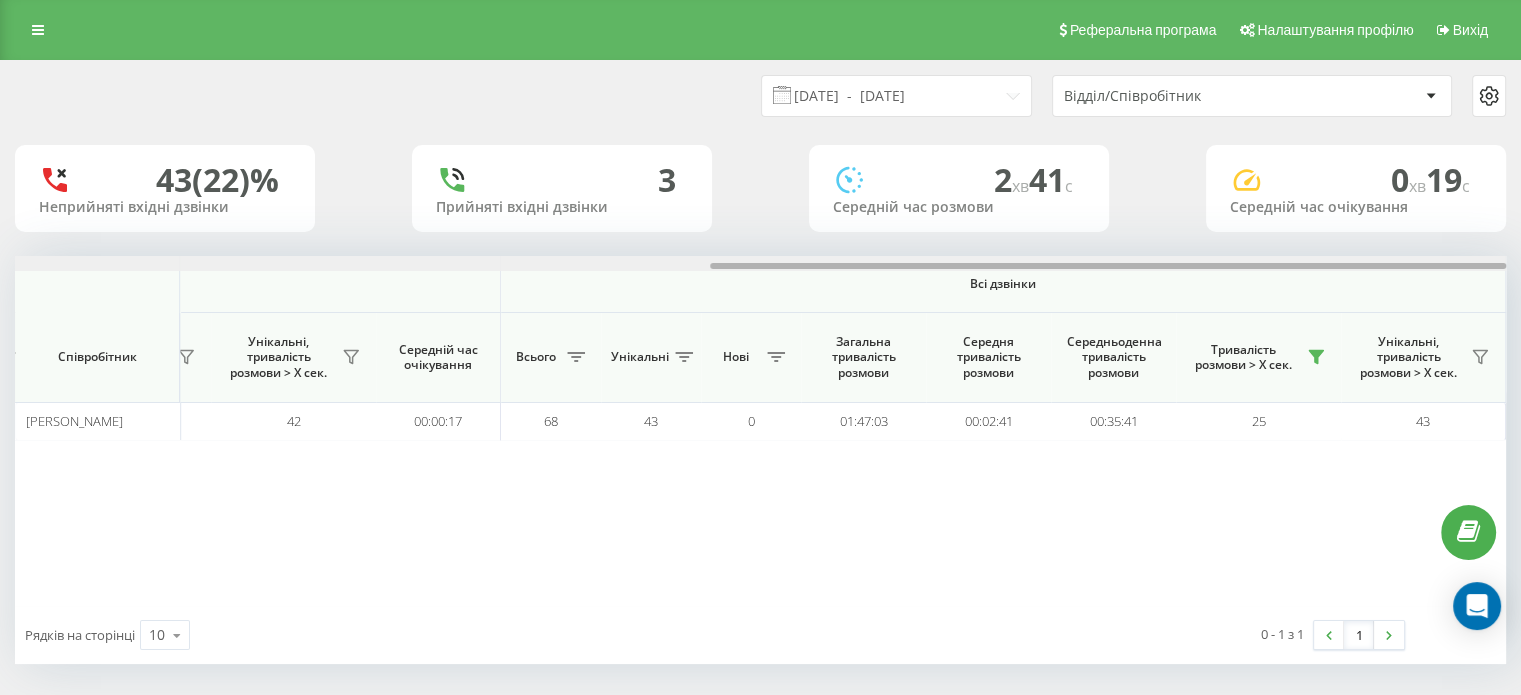 drag, startPoint x: 732, startPoint y: 267, endPoint x: 1535, endPoint y: 275, distance: 803.03986 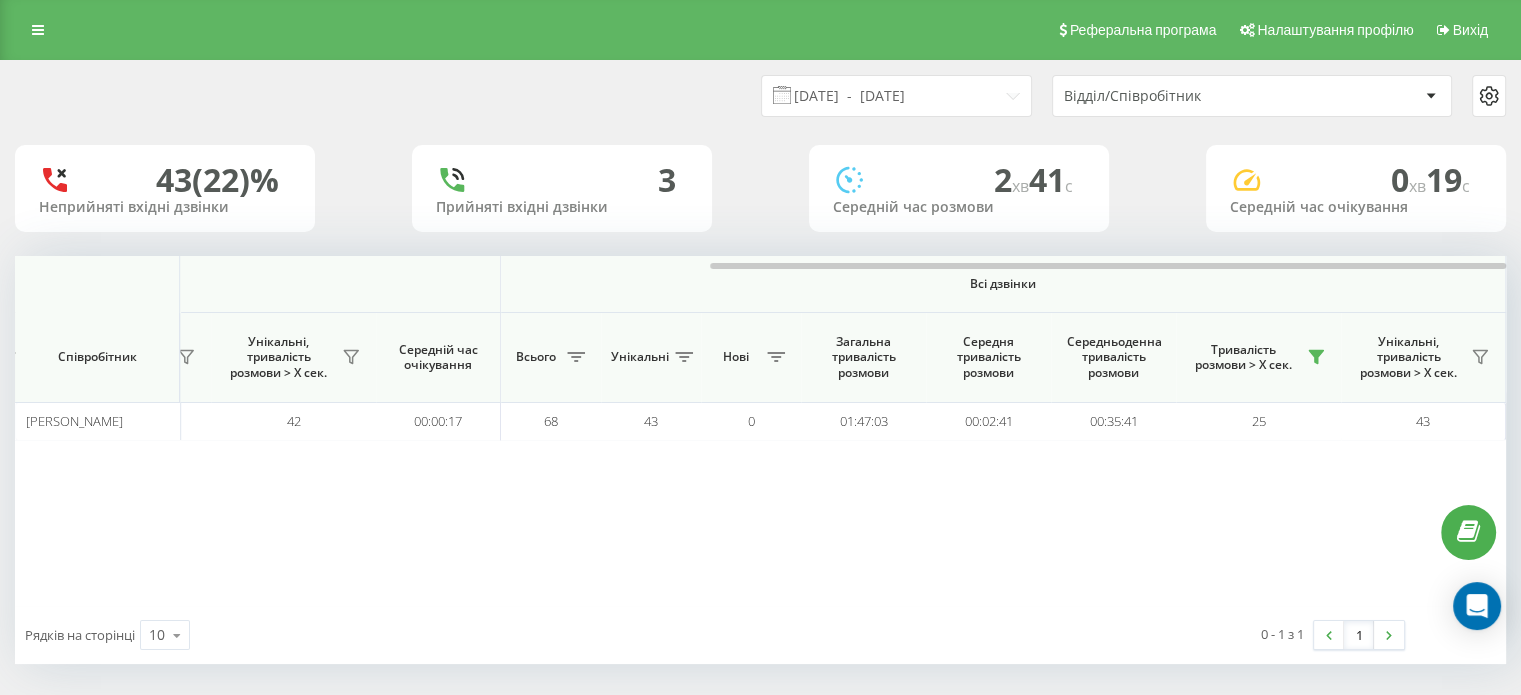 click on "Відділ/Співробітник" at bounding box center [1183, 96] 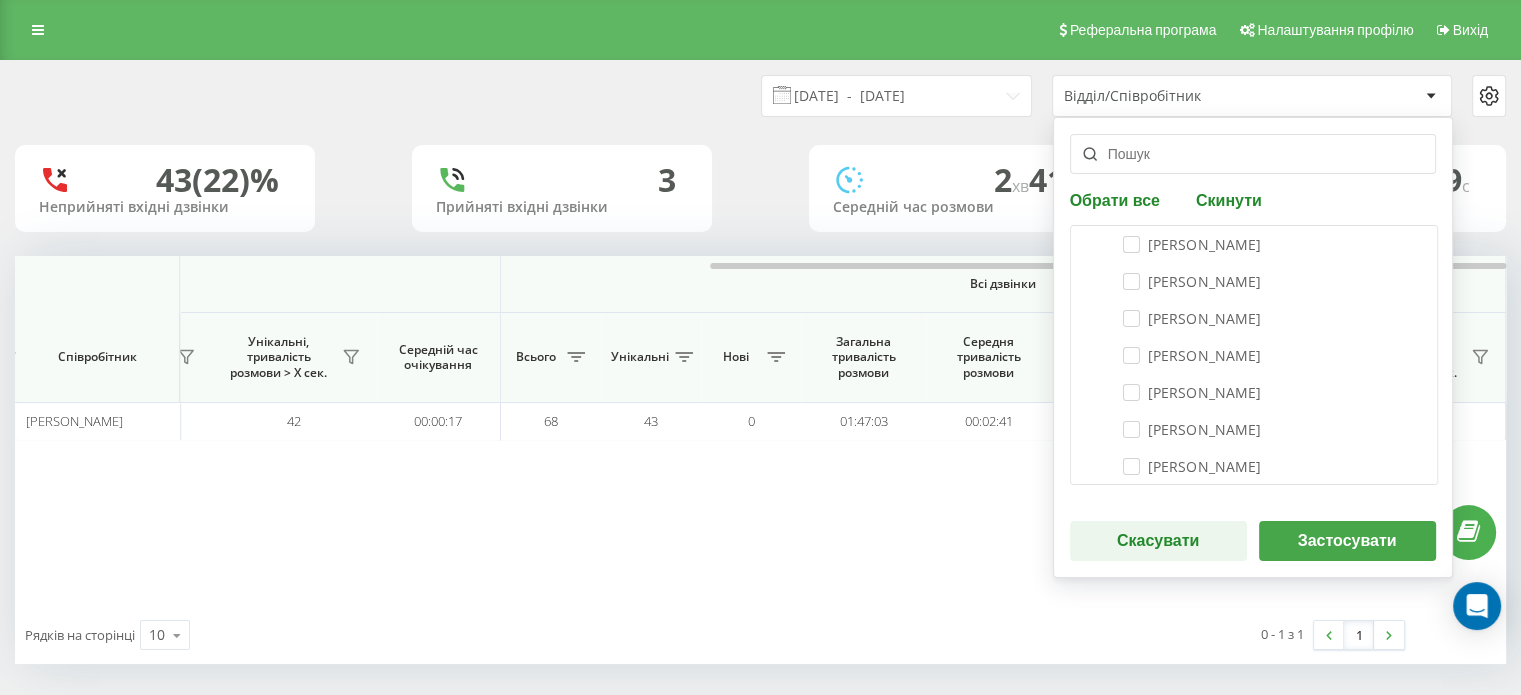 scroll, scrollTop: 300, scrollLeft: 0, axis: vertical 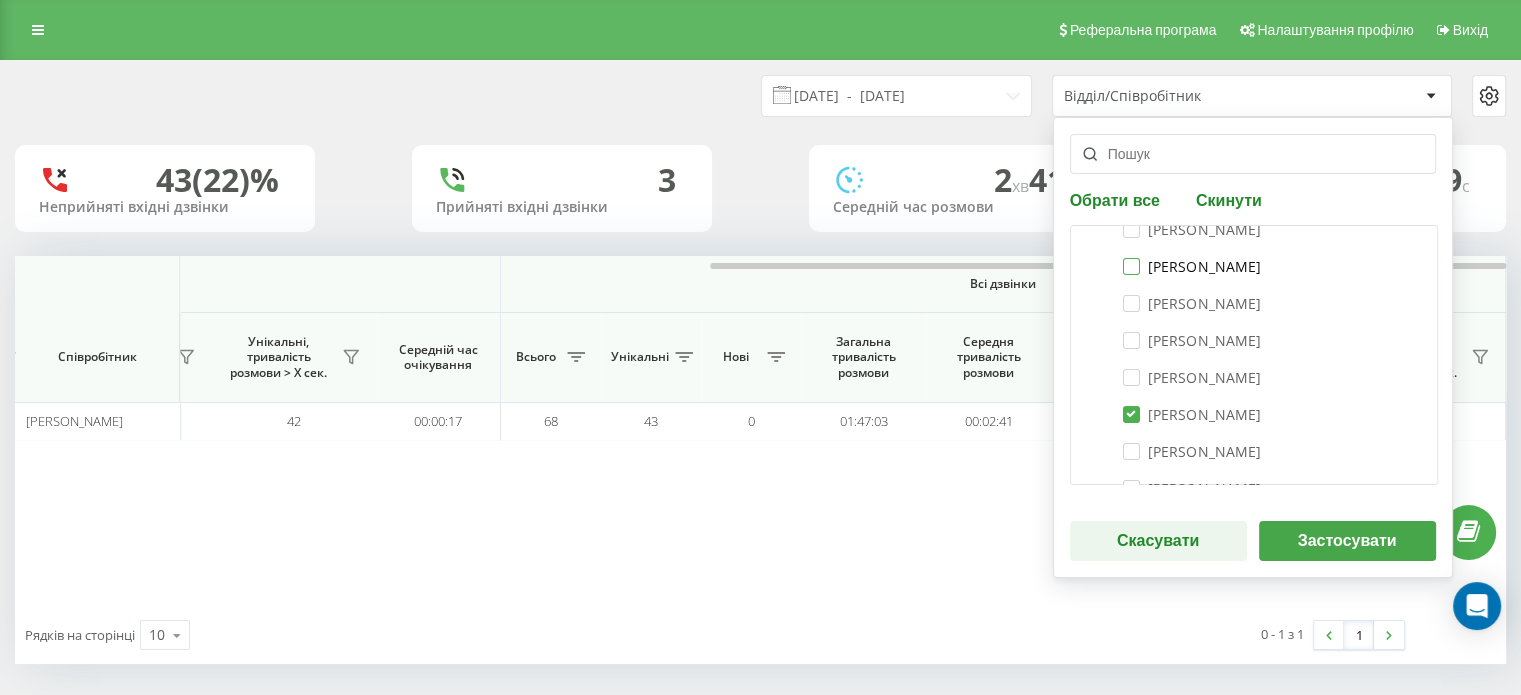click on "[PERSON_NAME]" at bounding box center [1192, 266] 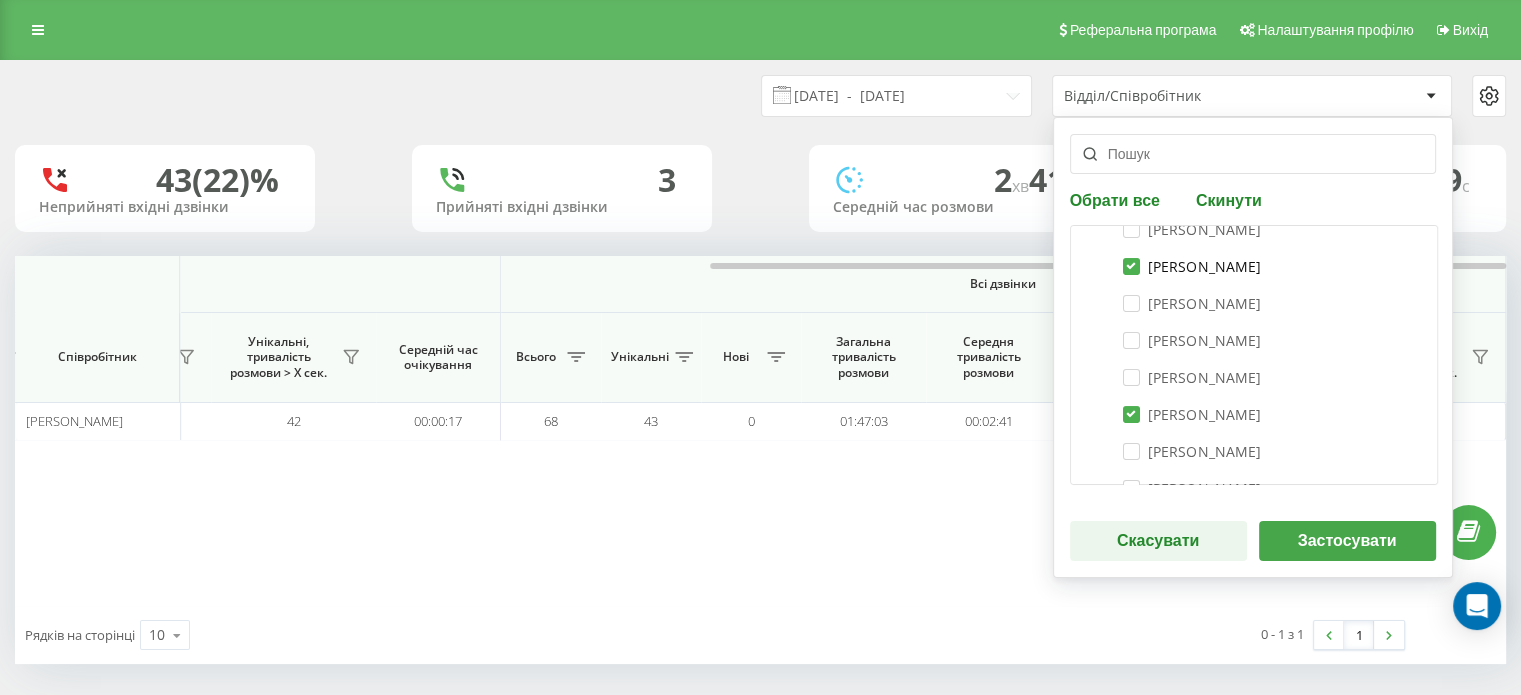 checkbox on "true" 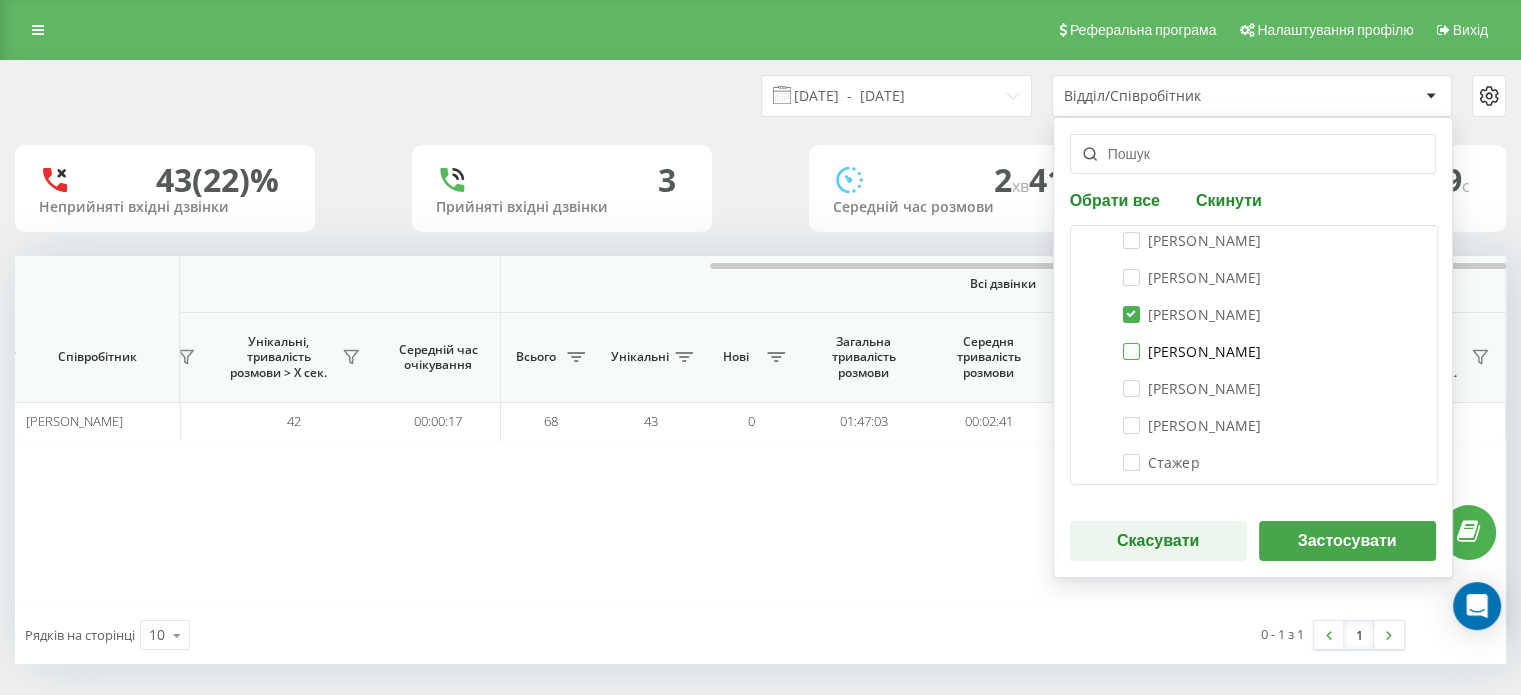 click on "[PERSON_NAME]" at bounding box center (1192, 351) 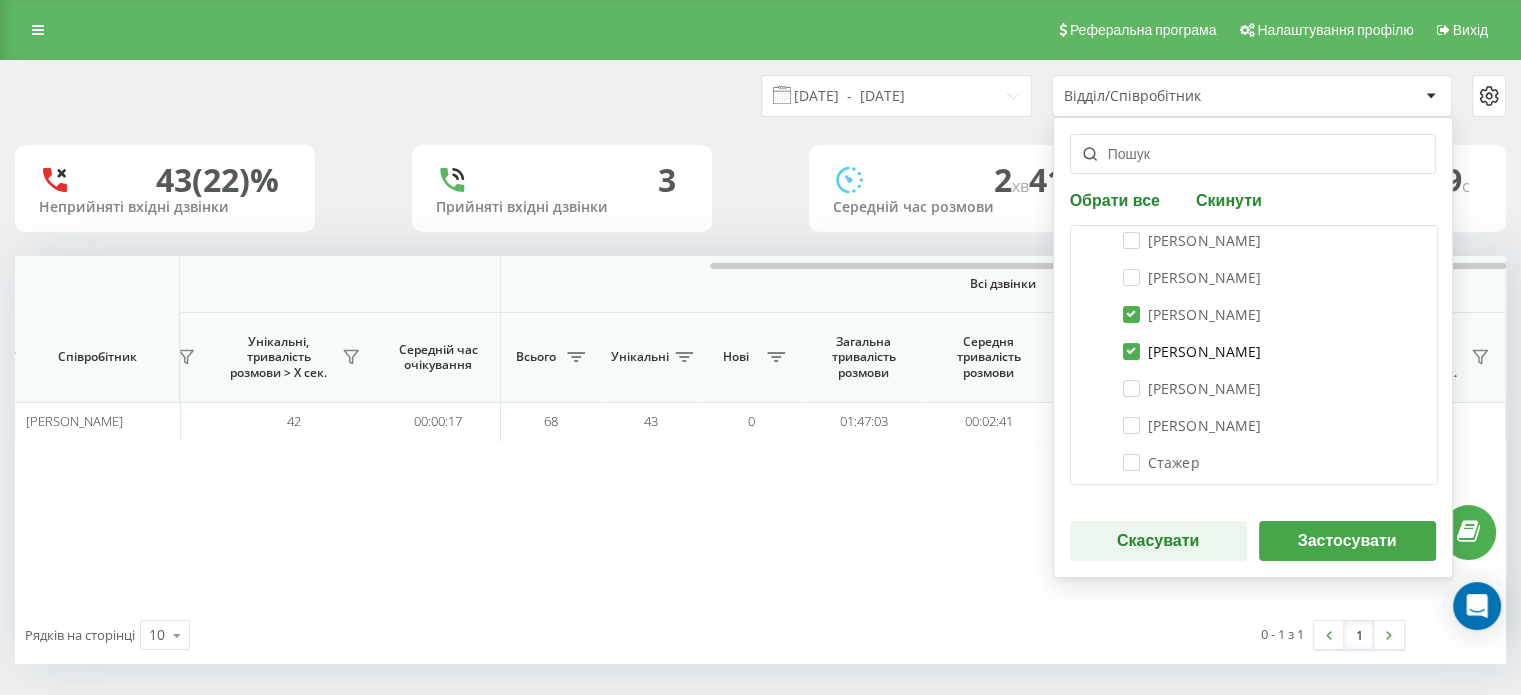checkbox on "true" 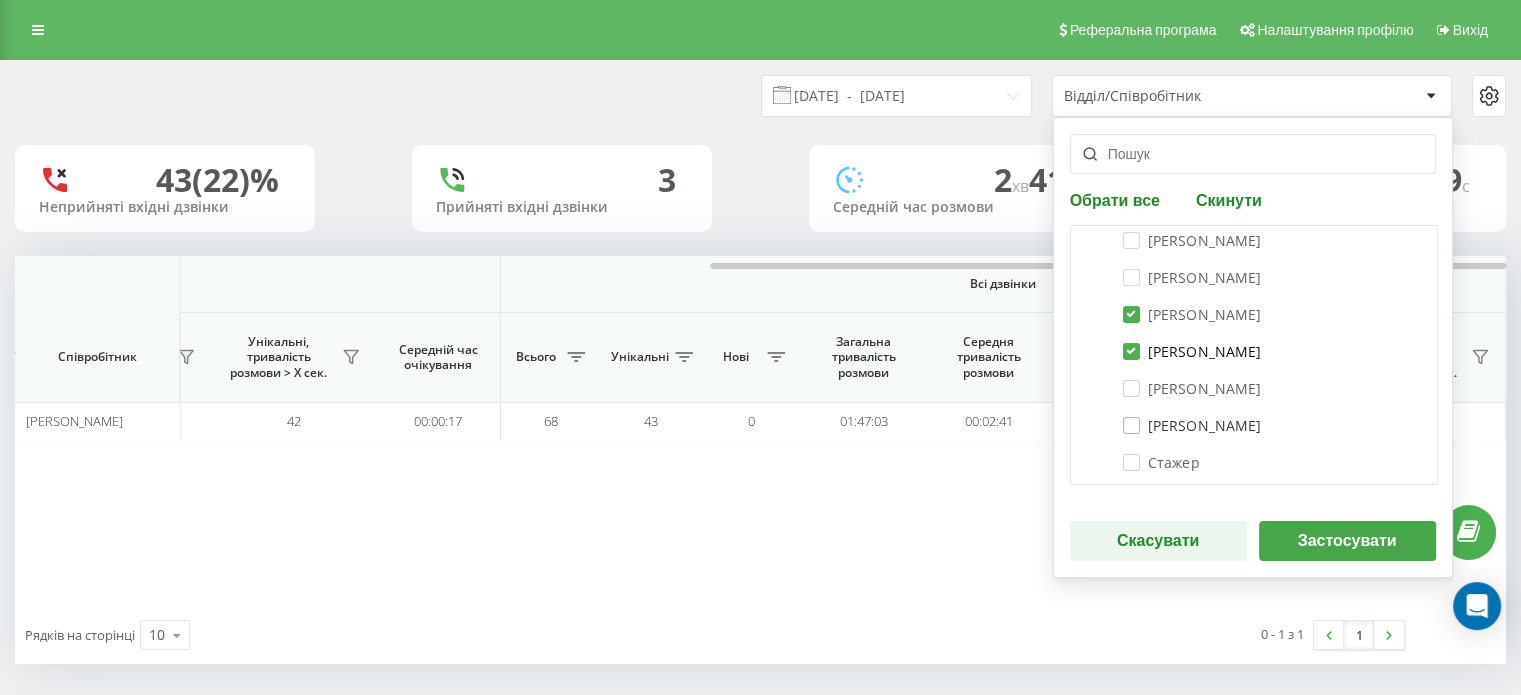 scroll, scrollTop: 600, scrollLeft: 0, axis: vertical 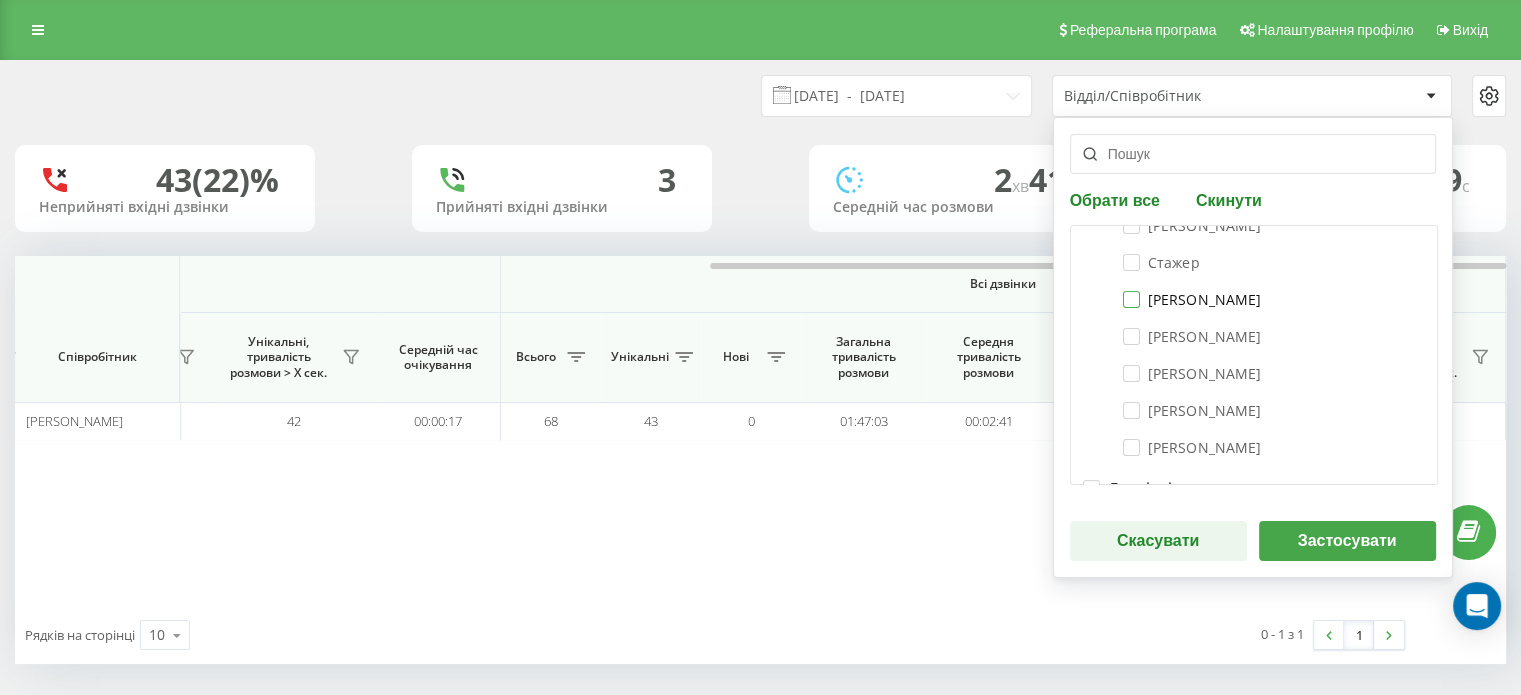 click on "[PERSON_NAME]" at bounding box center (1192, 299) 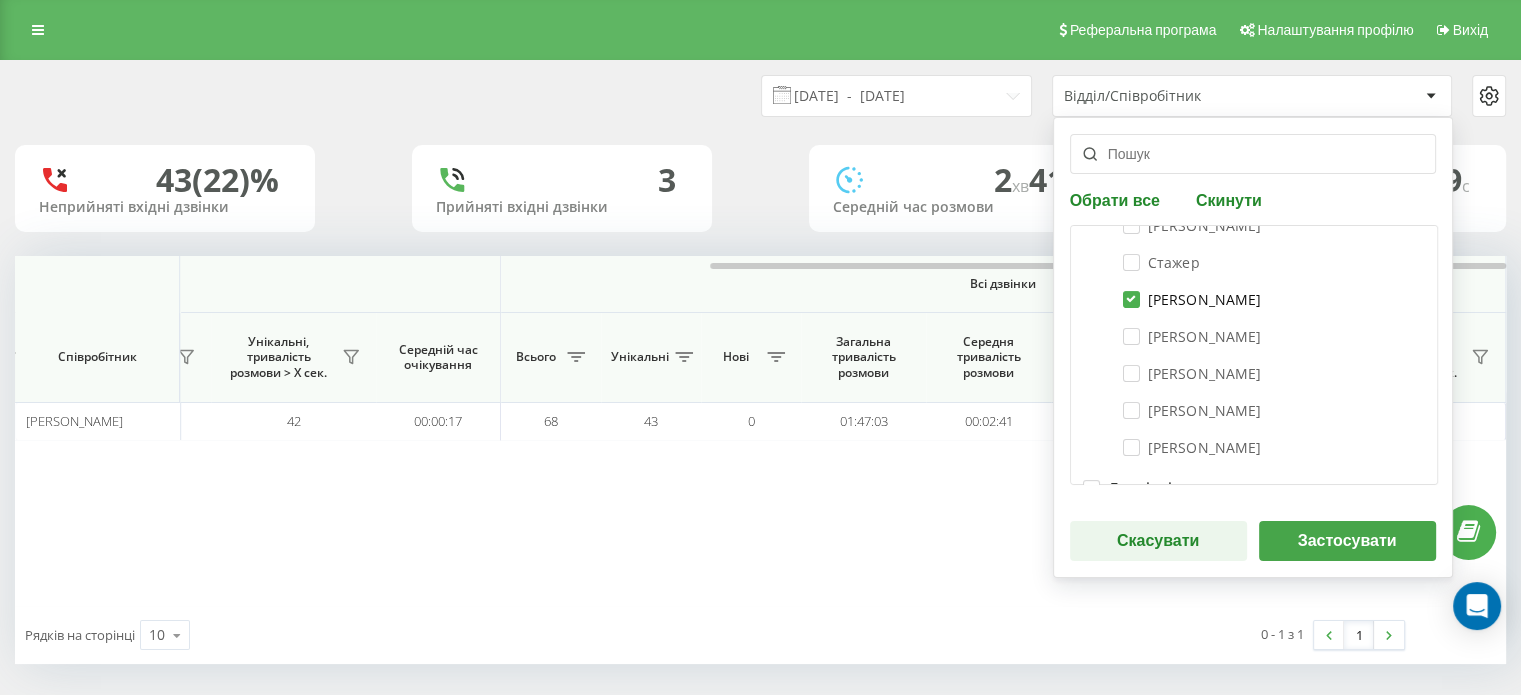 checkbox on "true" 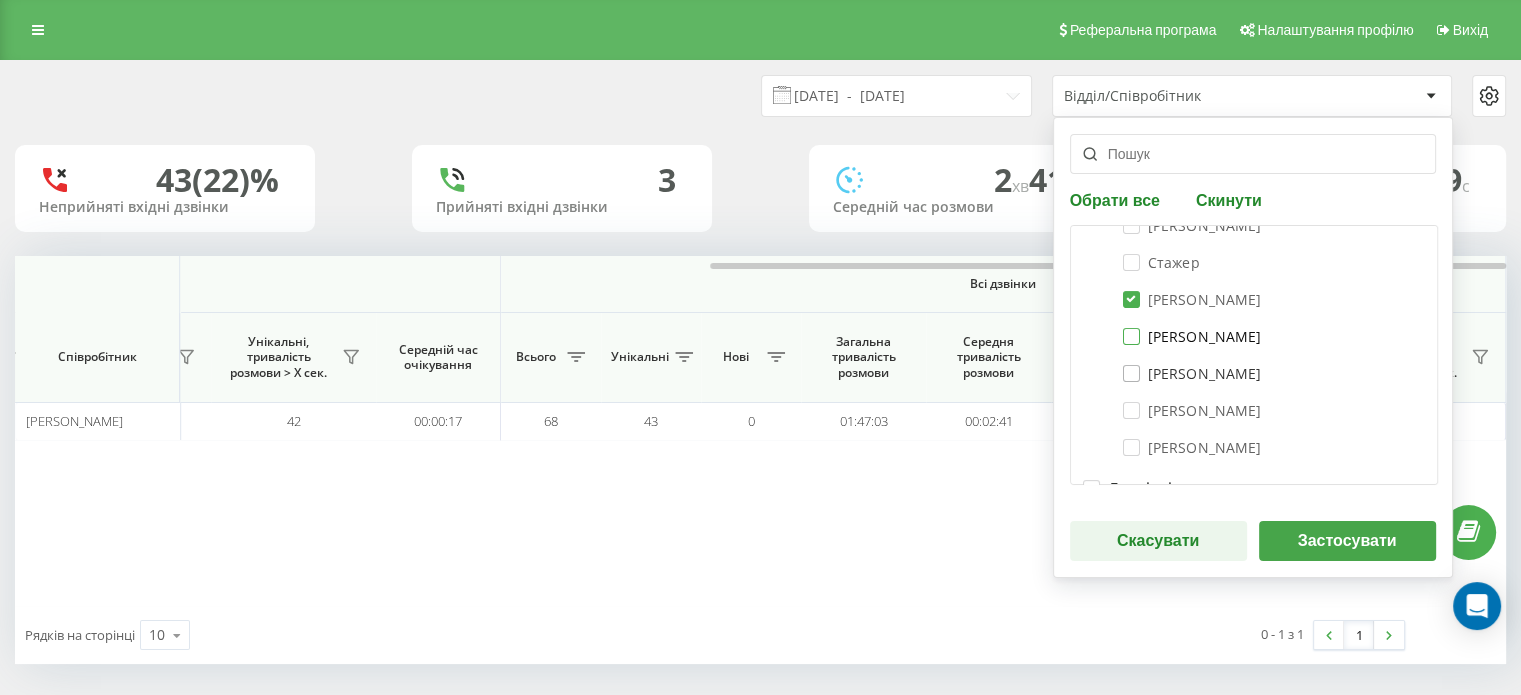 drag, startPoint x: 1126, startPoint y: 339, endPoint x: 1133, endPoint y: 367, distance: 28.86174 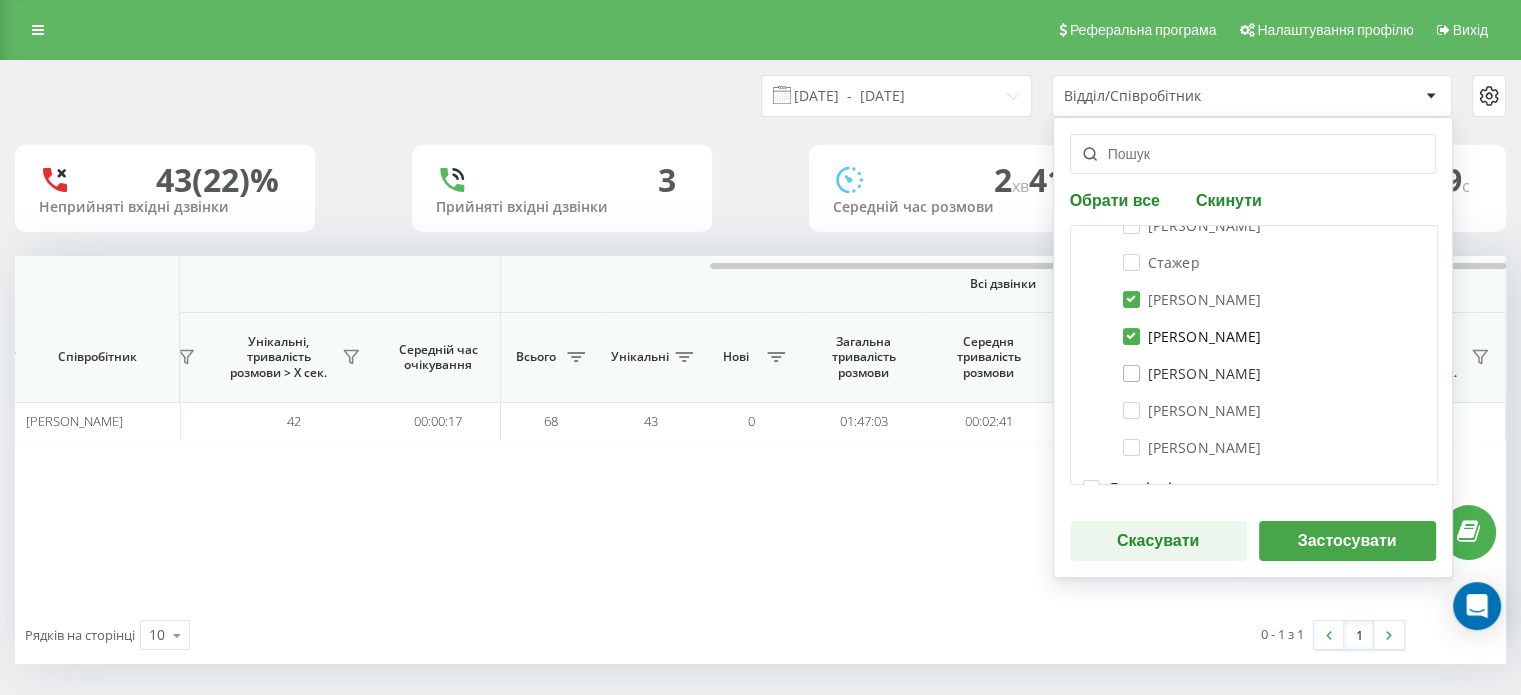 checkbox on "true" 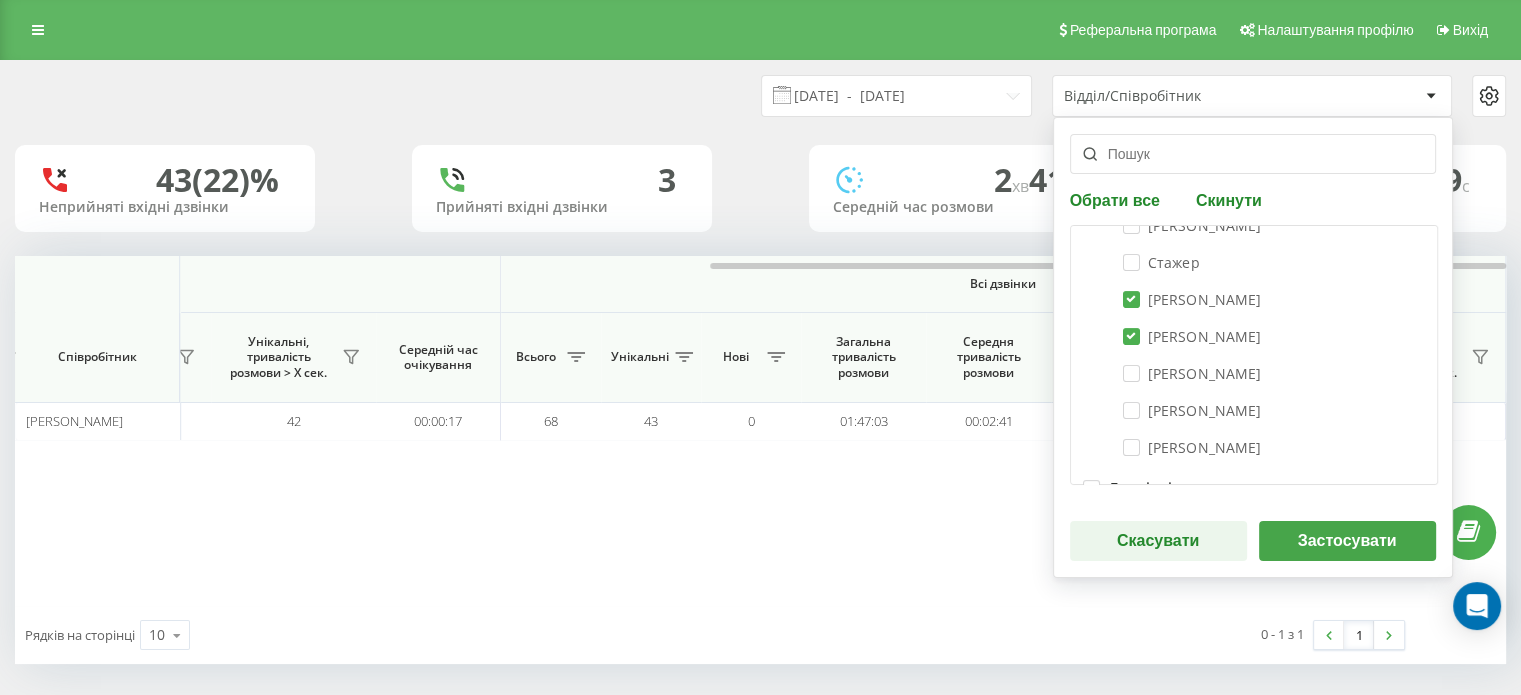 click on "Застосувати" at bounding box center [1347, 541] 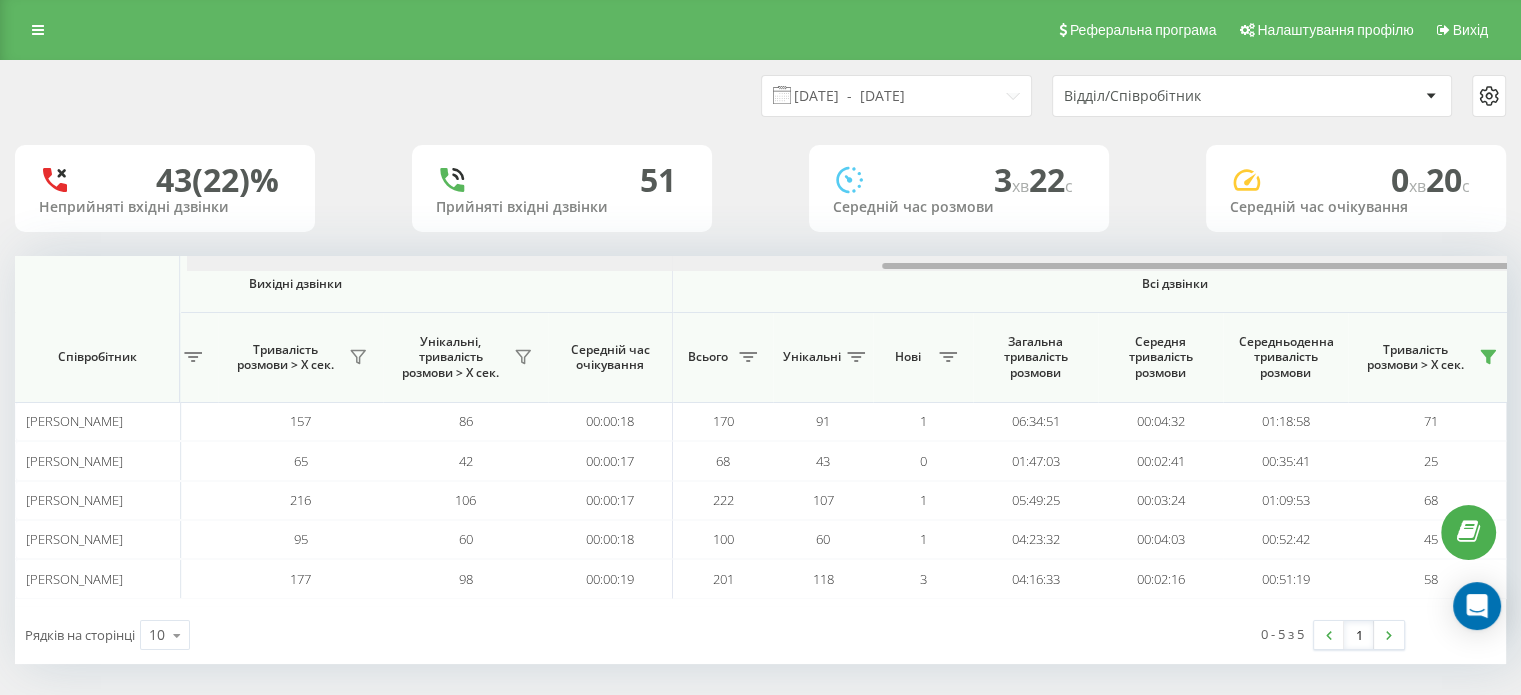 scroll, scrollTop: 0, scrollLeft: 1299, axis: horizontal 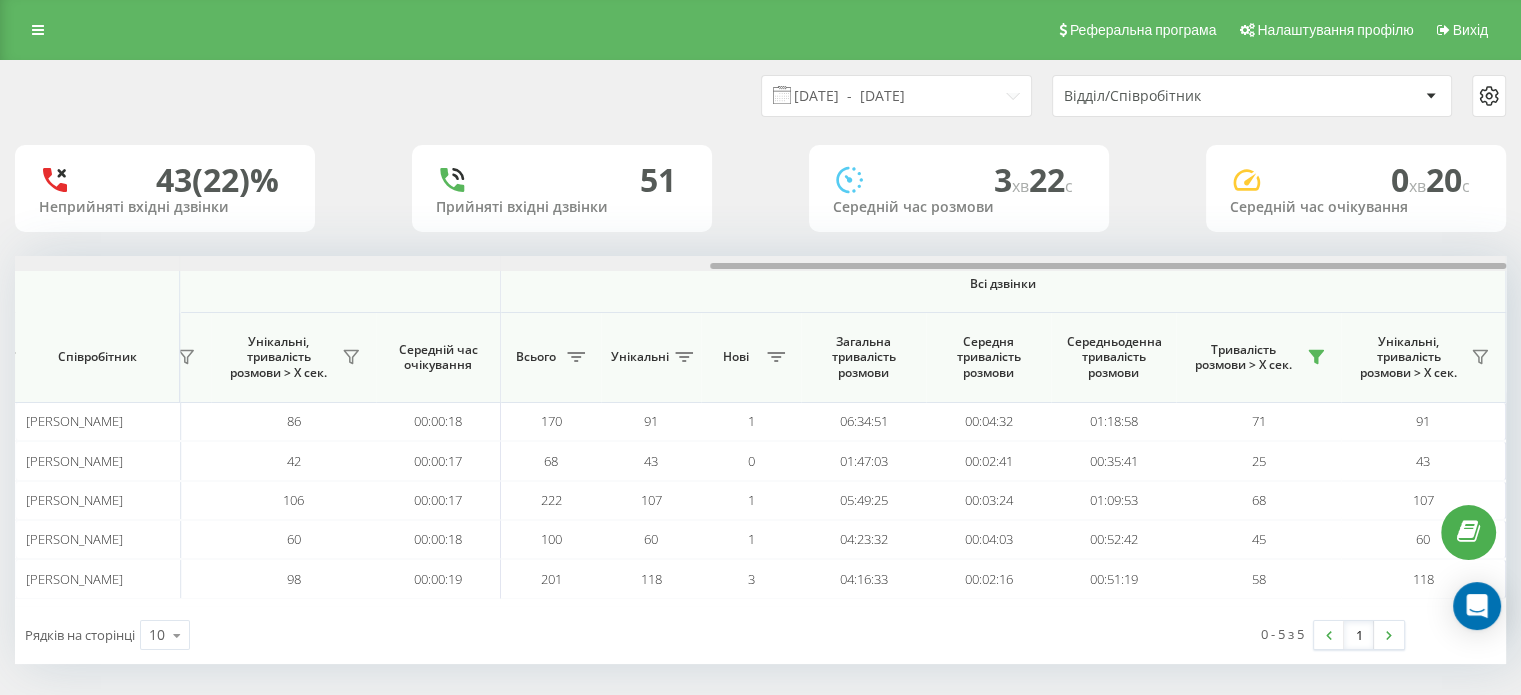 drag, startPoint x: 729, startPoint y: 263, endPoint x: 1535, endPoint y: 359, distance: 811.69696 